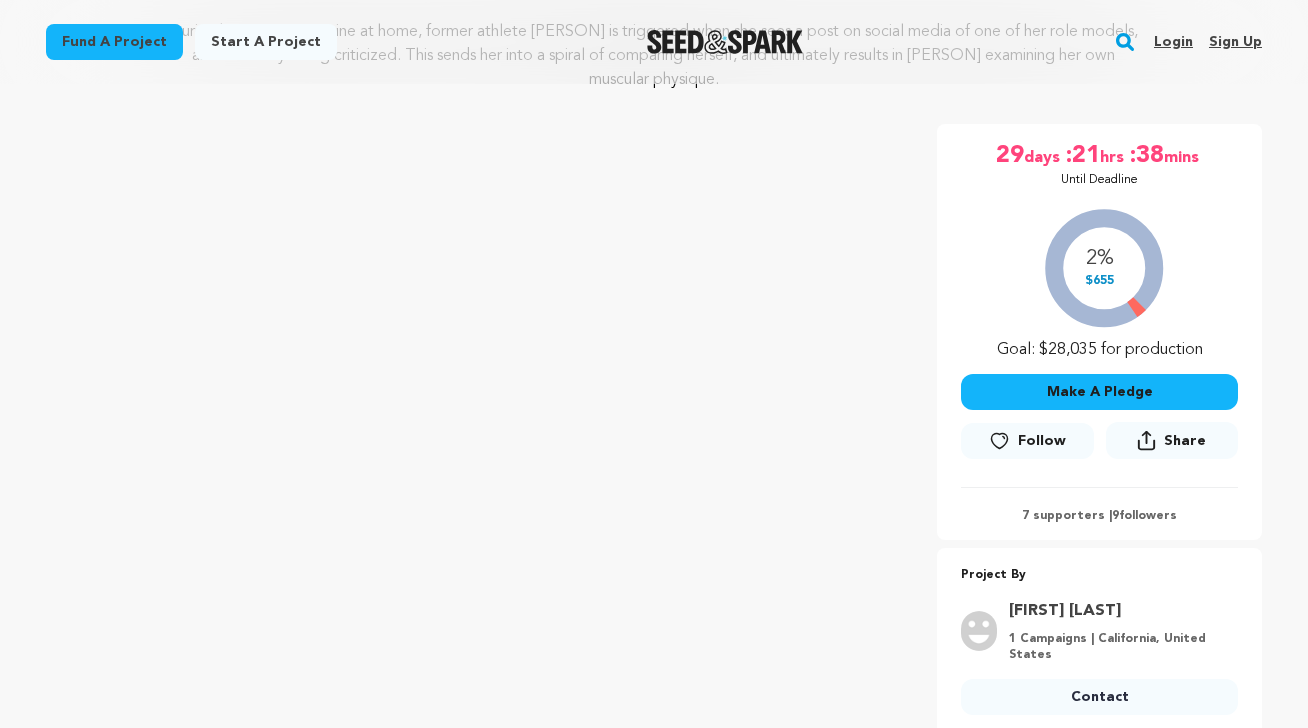 scroll, scrollTop: 439, scrollLeft: 0, axis: vertical 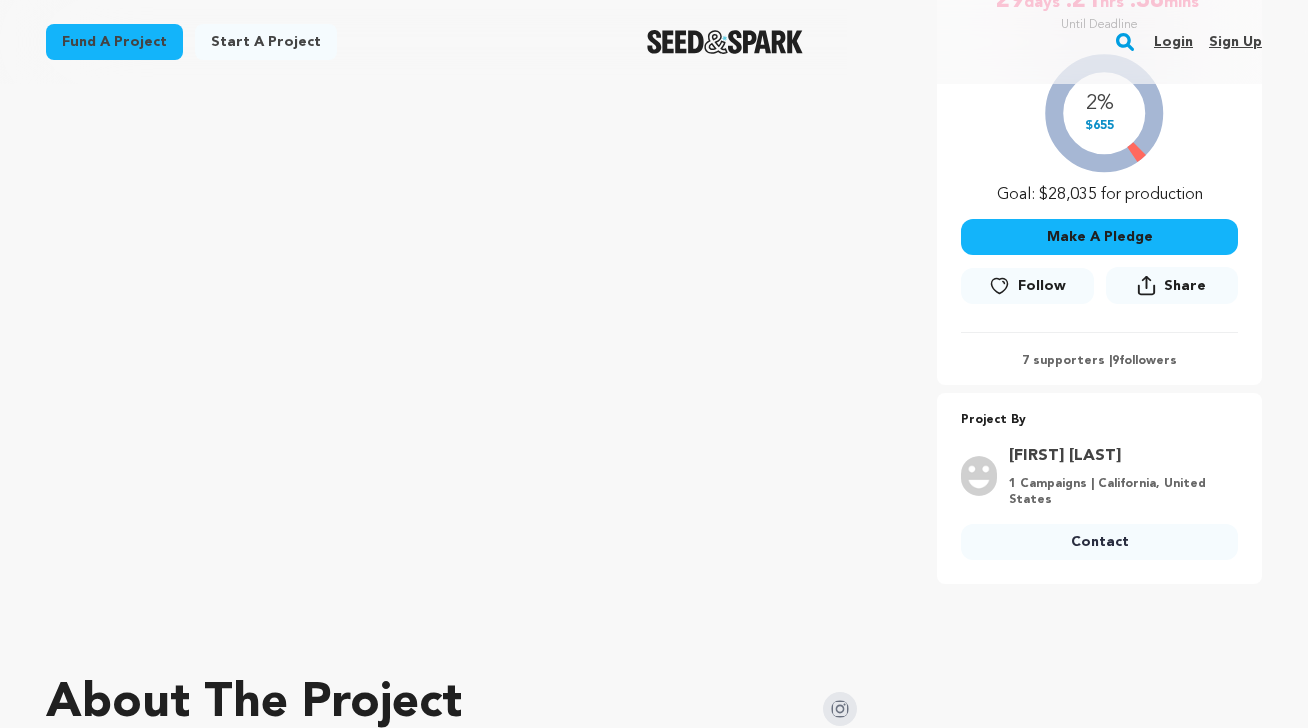 click on "Make A Pledge" at bounding box center (1099, 237) 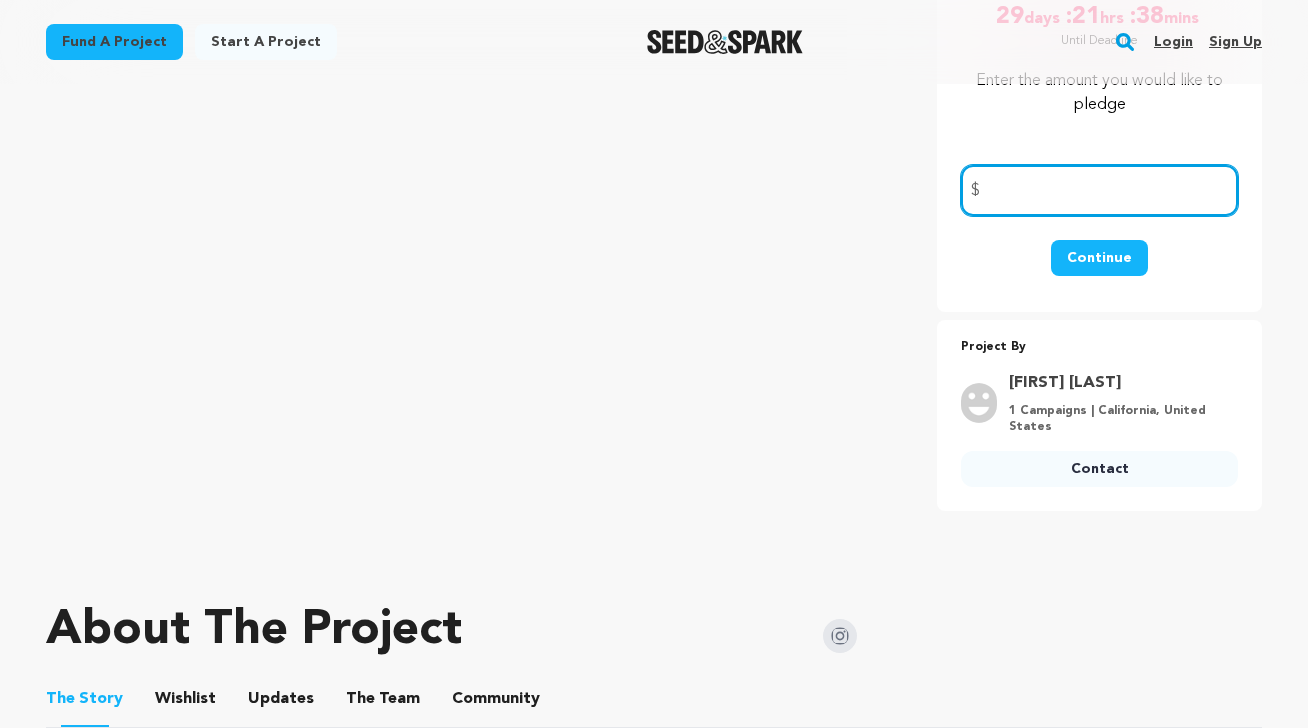 scroll, scrollTop: 358, scrollLeft: 0, axis: vertical 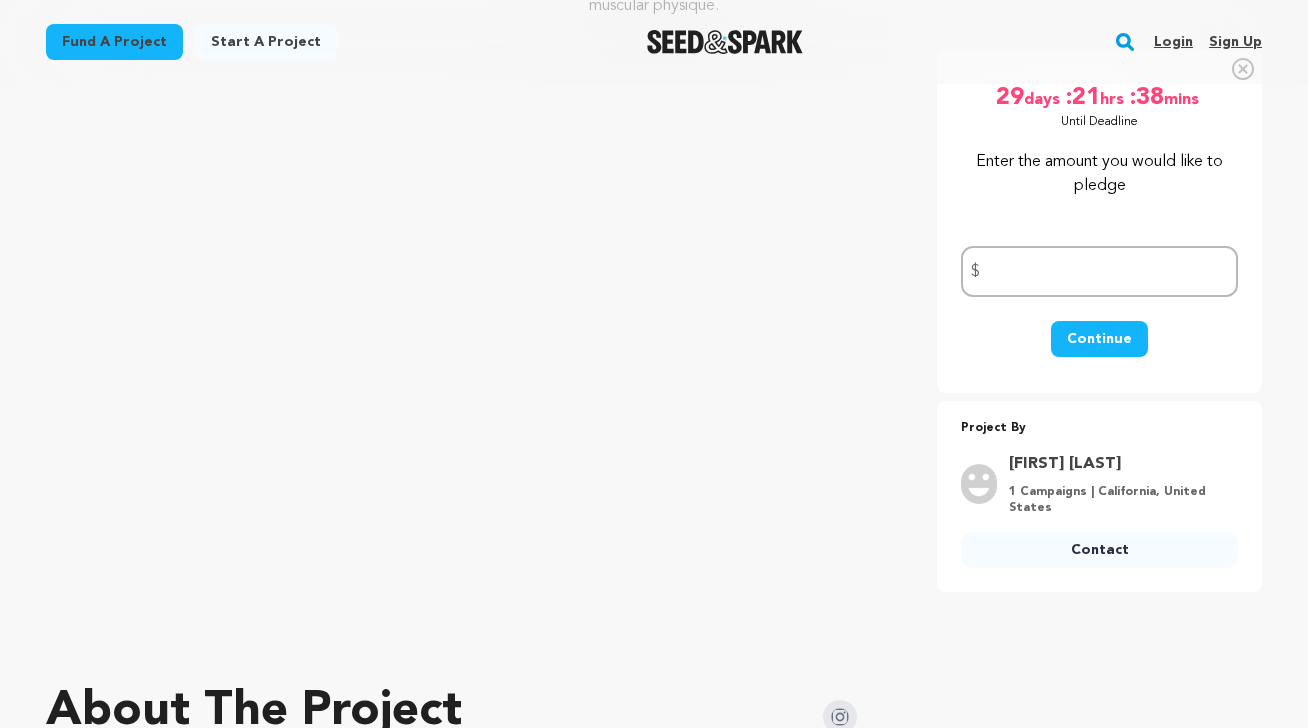 click on "Enter the amount you would like to pledge" at bounding box center (1099, 174) 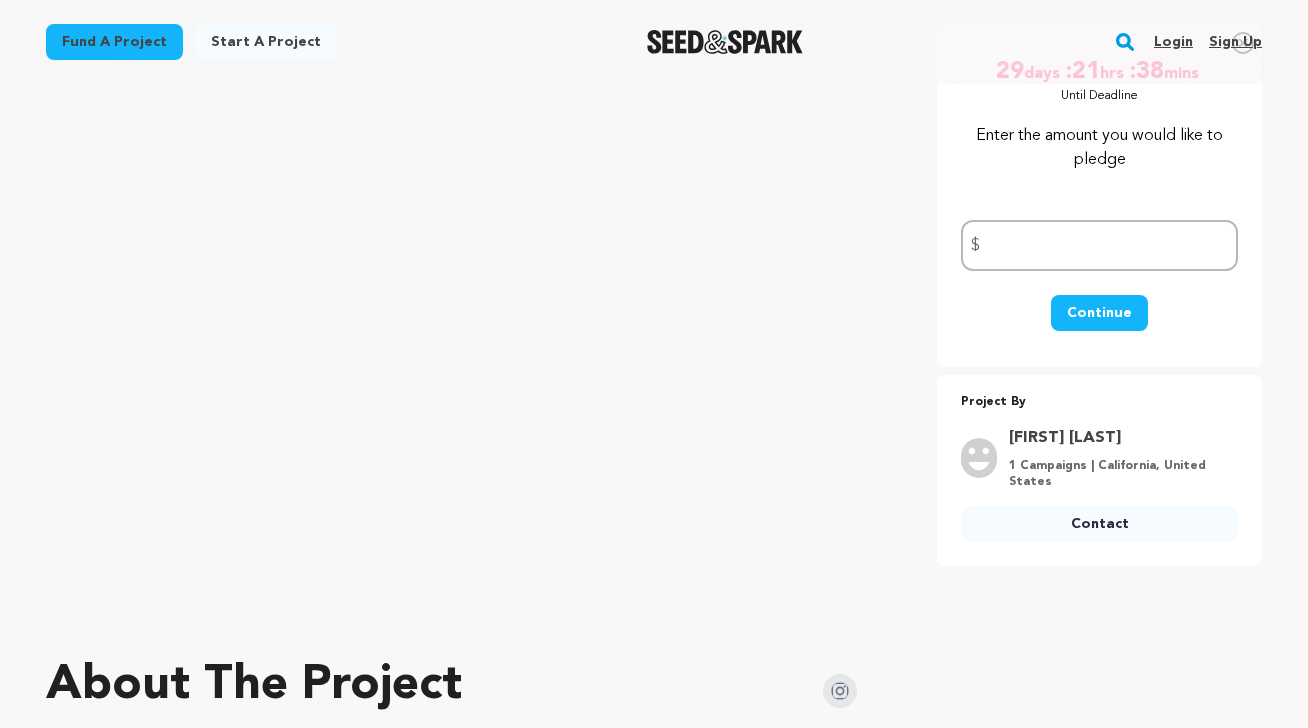 scroll, scrollTop: 275, scrollLeft: 0, axis: vertical 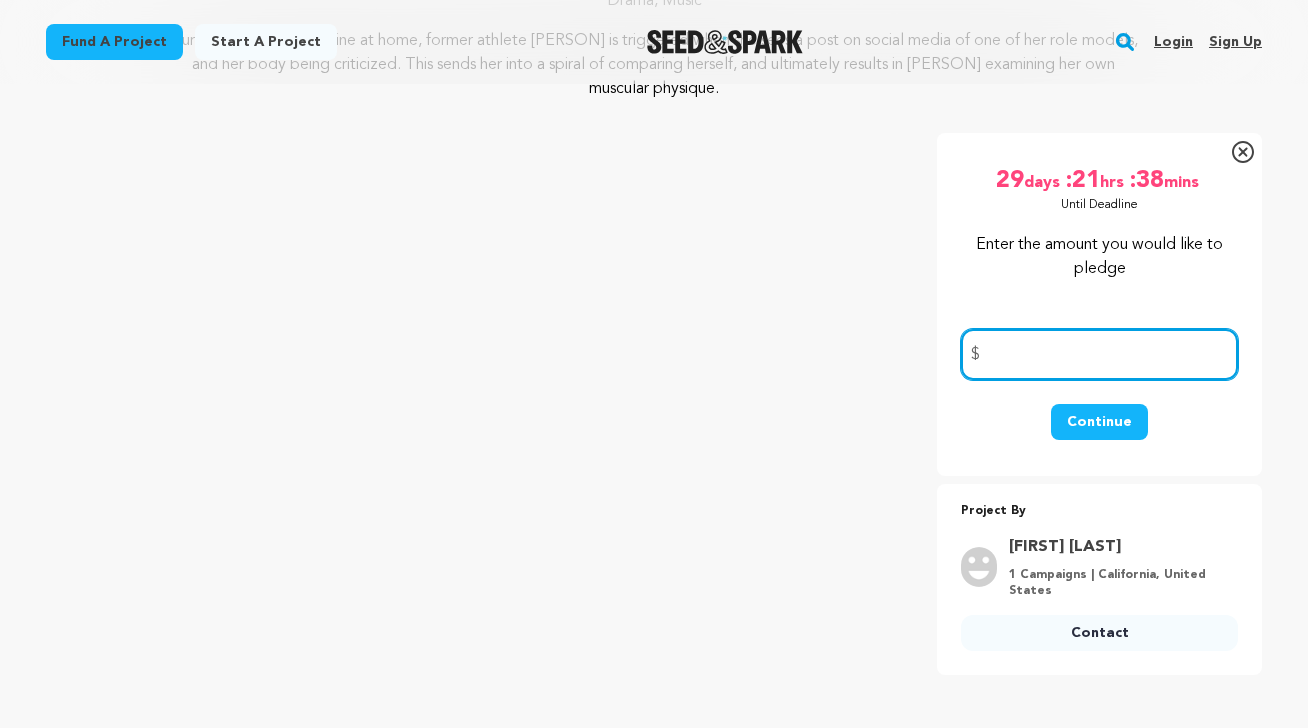 click at bounding box center (1099, 354) 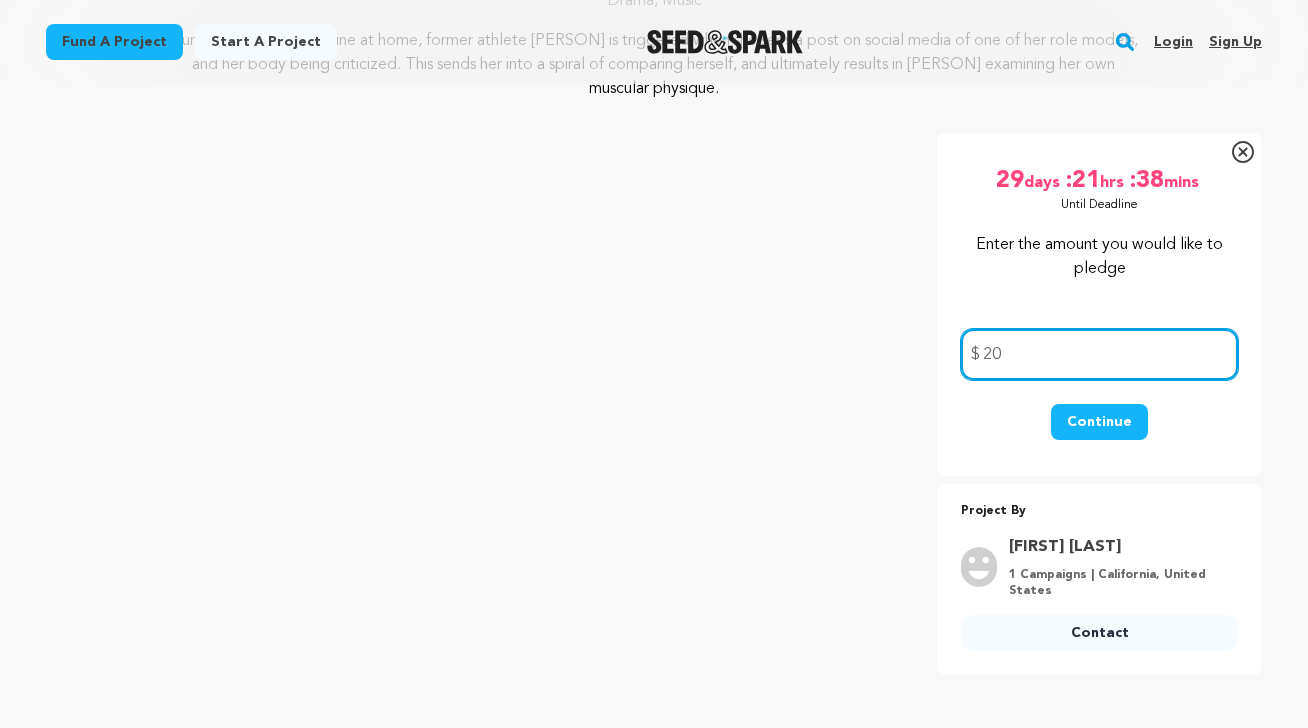 type on "20" 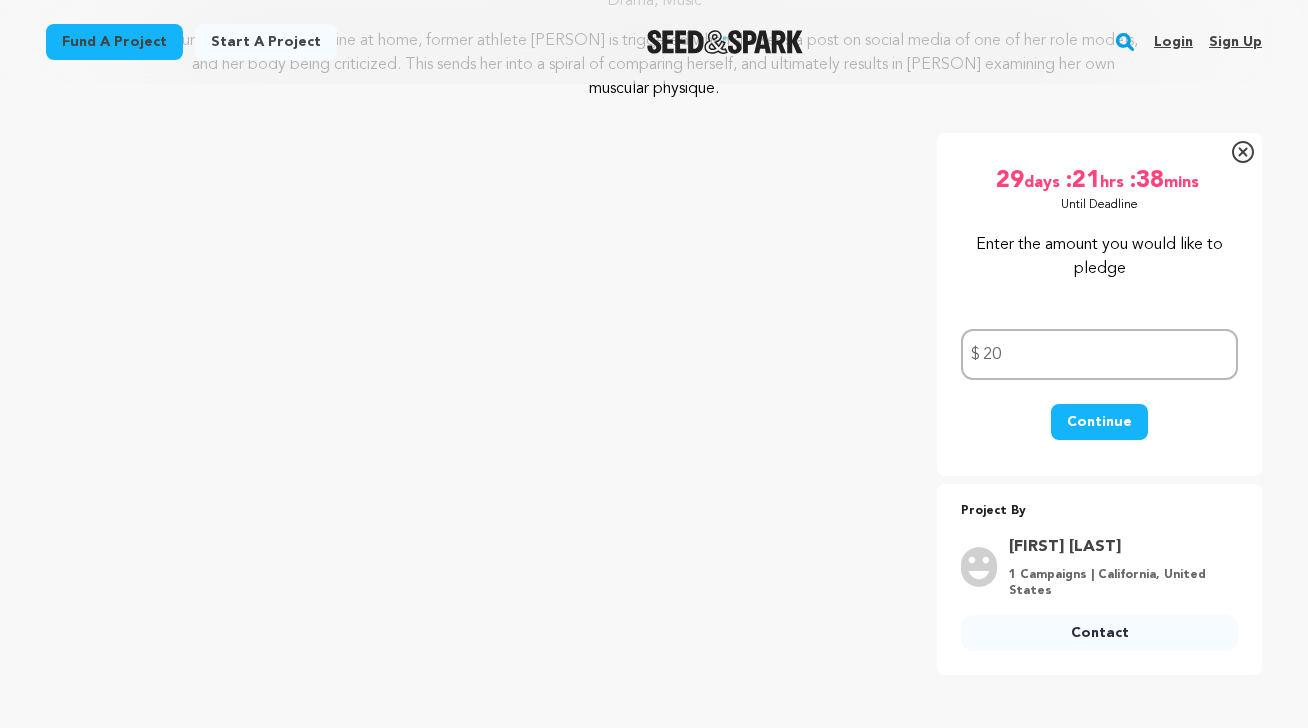 click on "Continue" at bounding box center (1099, 422) 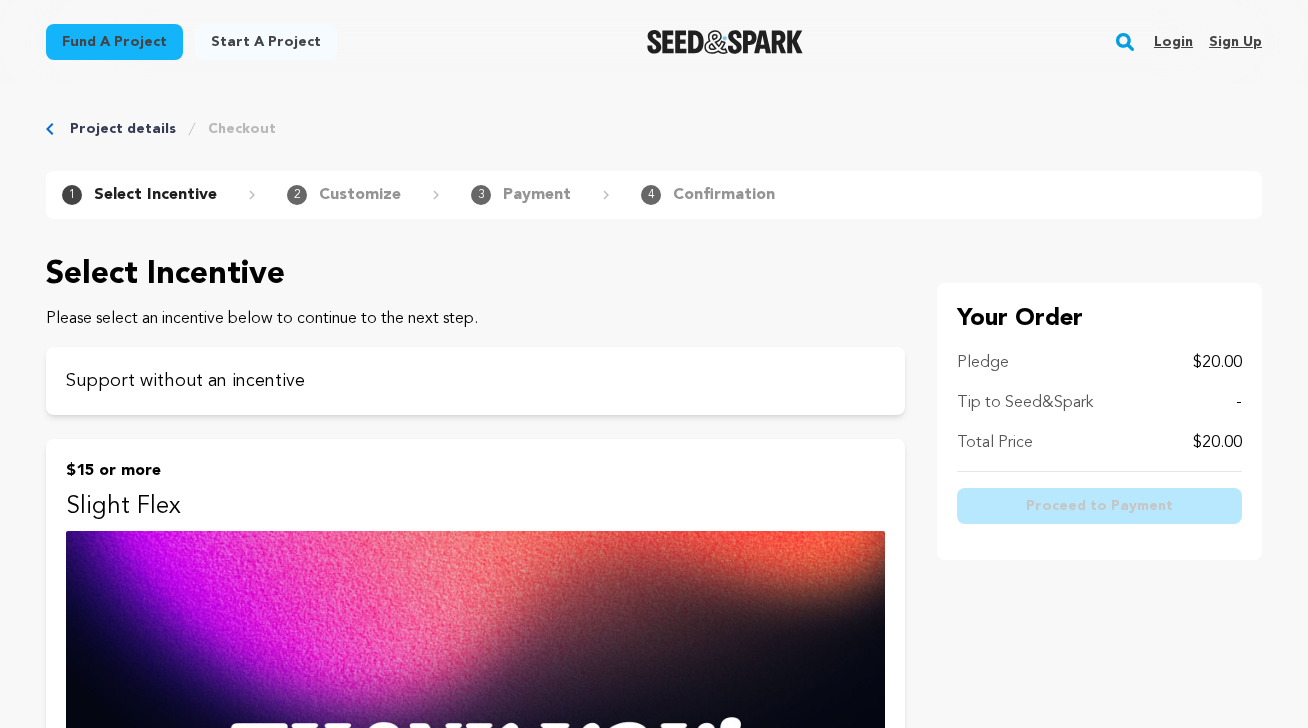 scroll, scrollTop: 10, scrollLeft: 0, axis: vertical 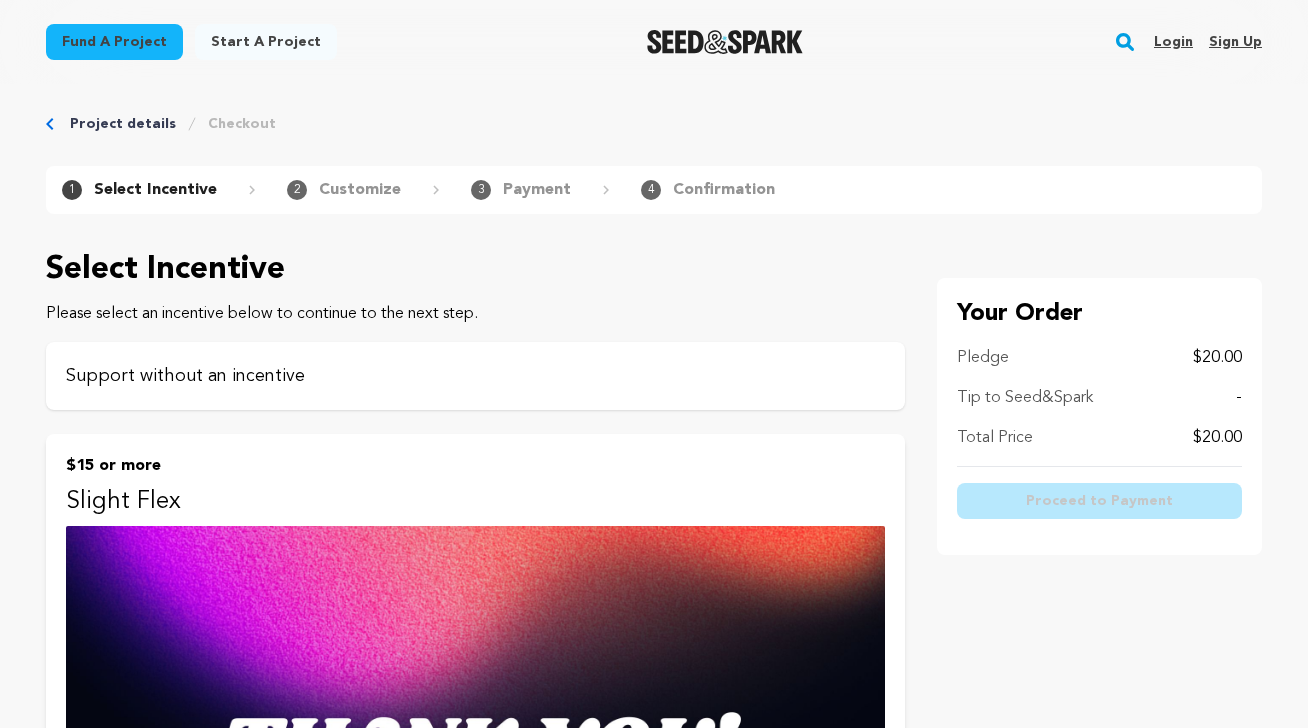 click on "Support without an incentive" at bounding box center [475, 376] 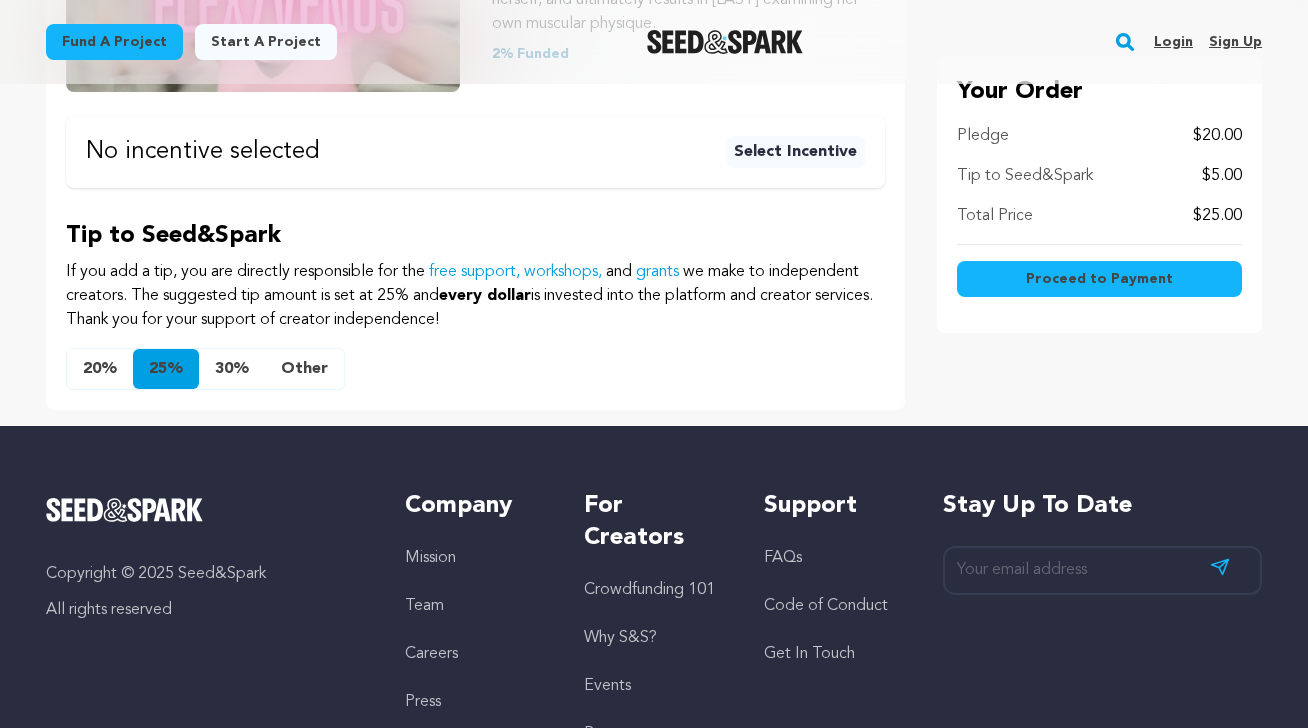 scroll, scrollTop: 552, scrollLeft: 0, axis: vertical 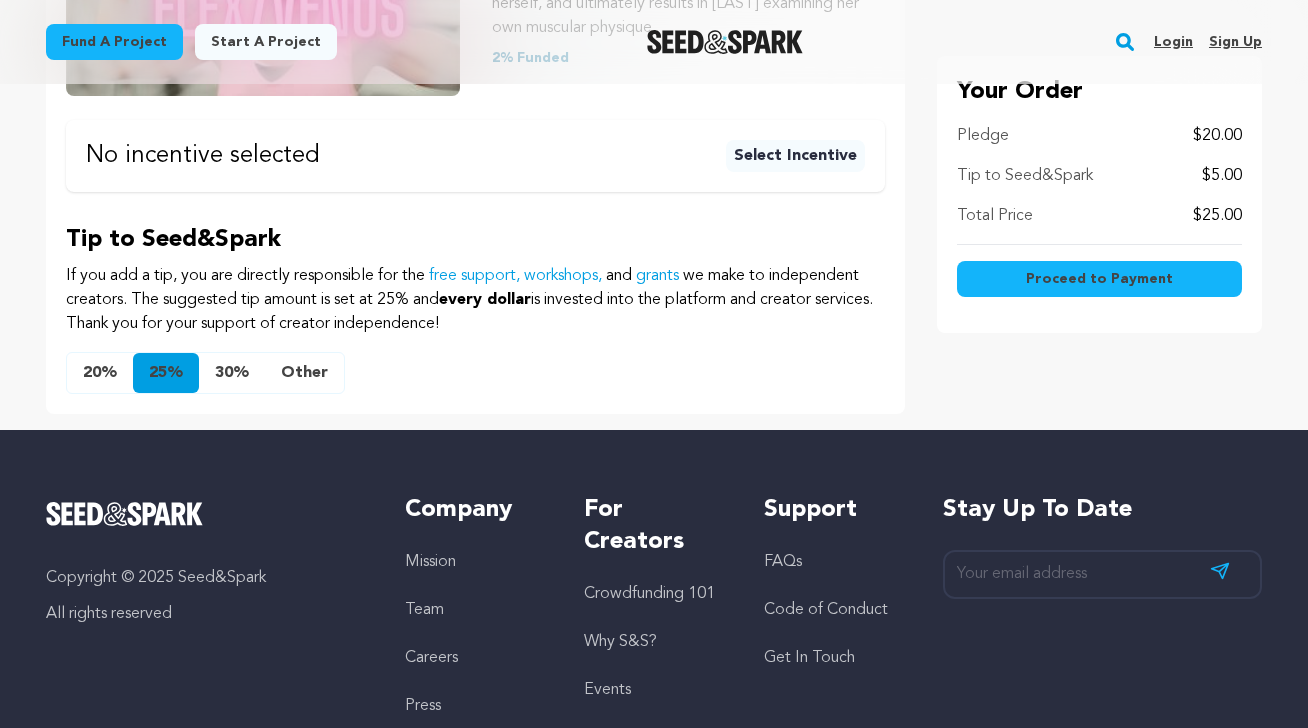 click on "20%" at bounding box center (100, 373) 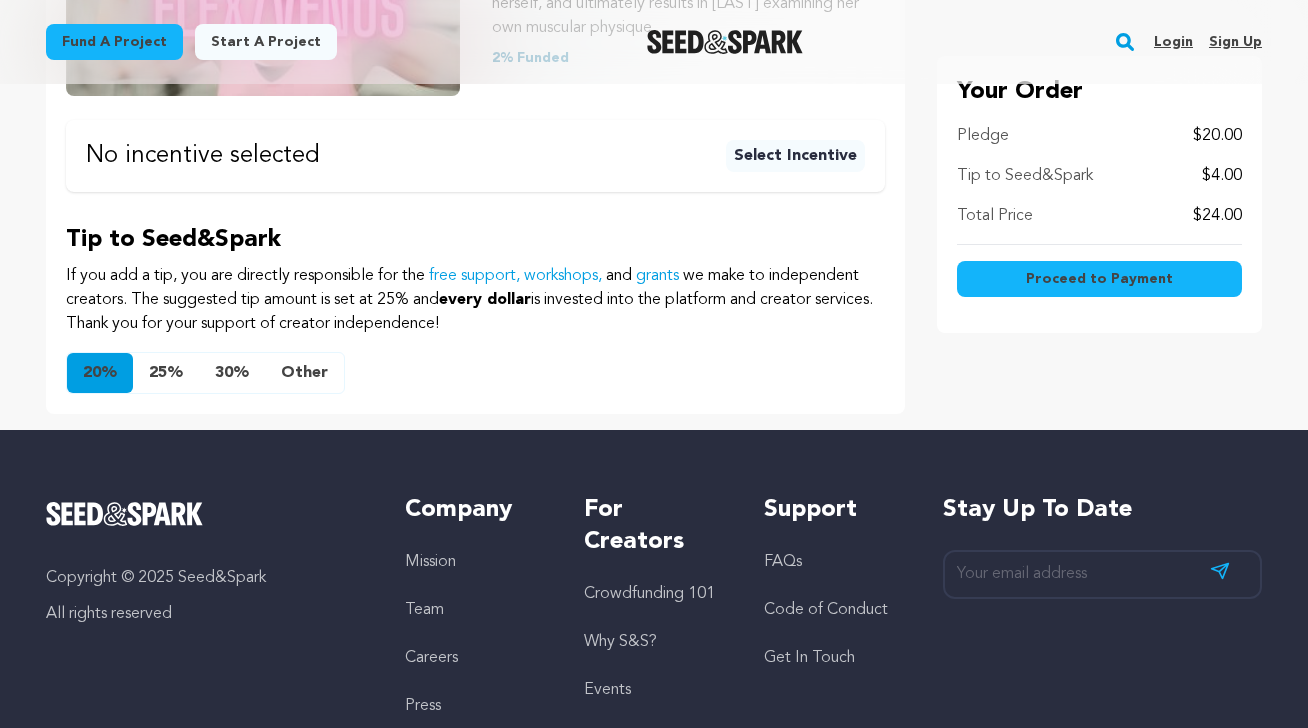 click on "Other" at bounding box center [304, 373] 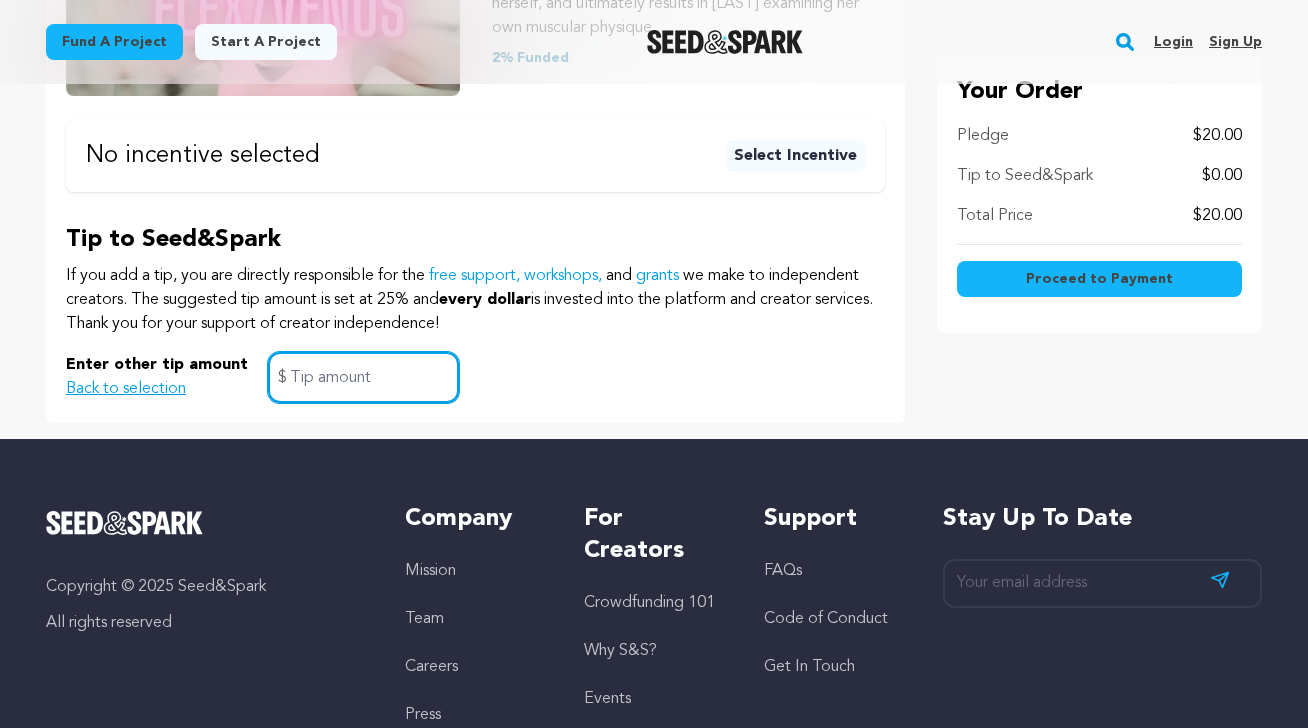 click at bounding box center (363, 377) 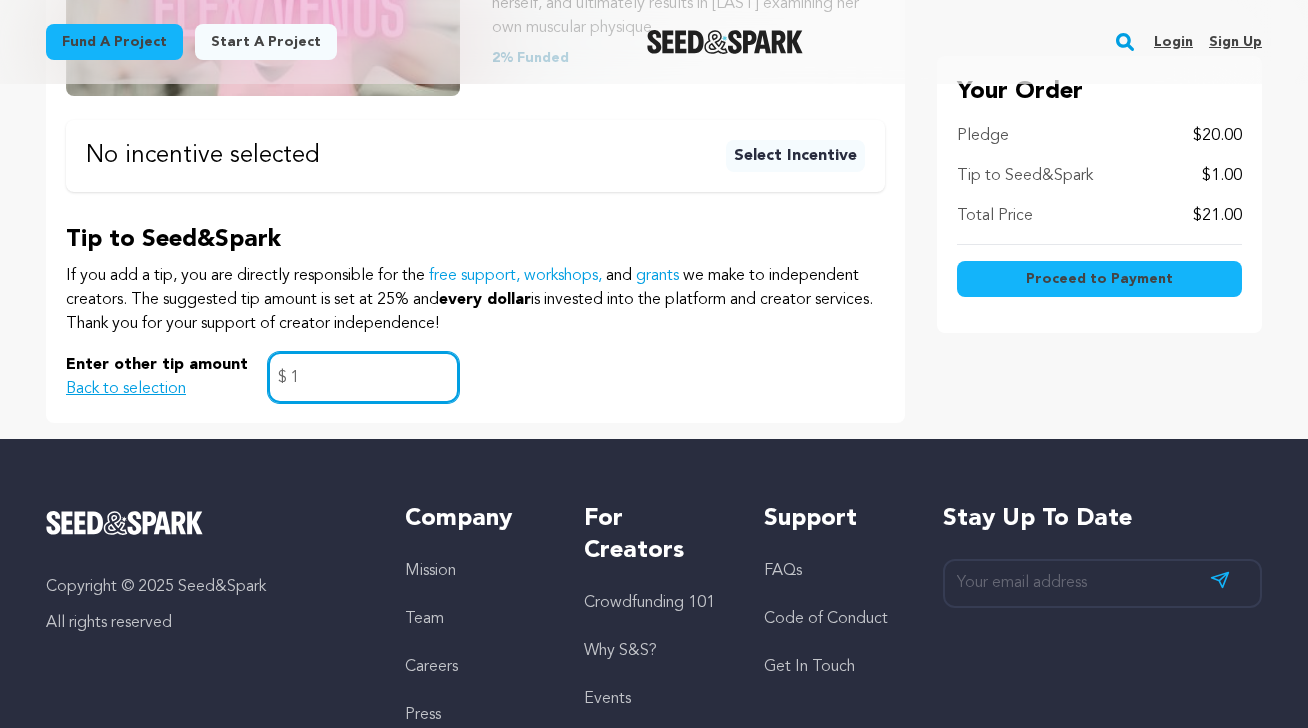 type on "1" 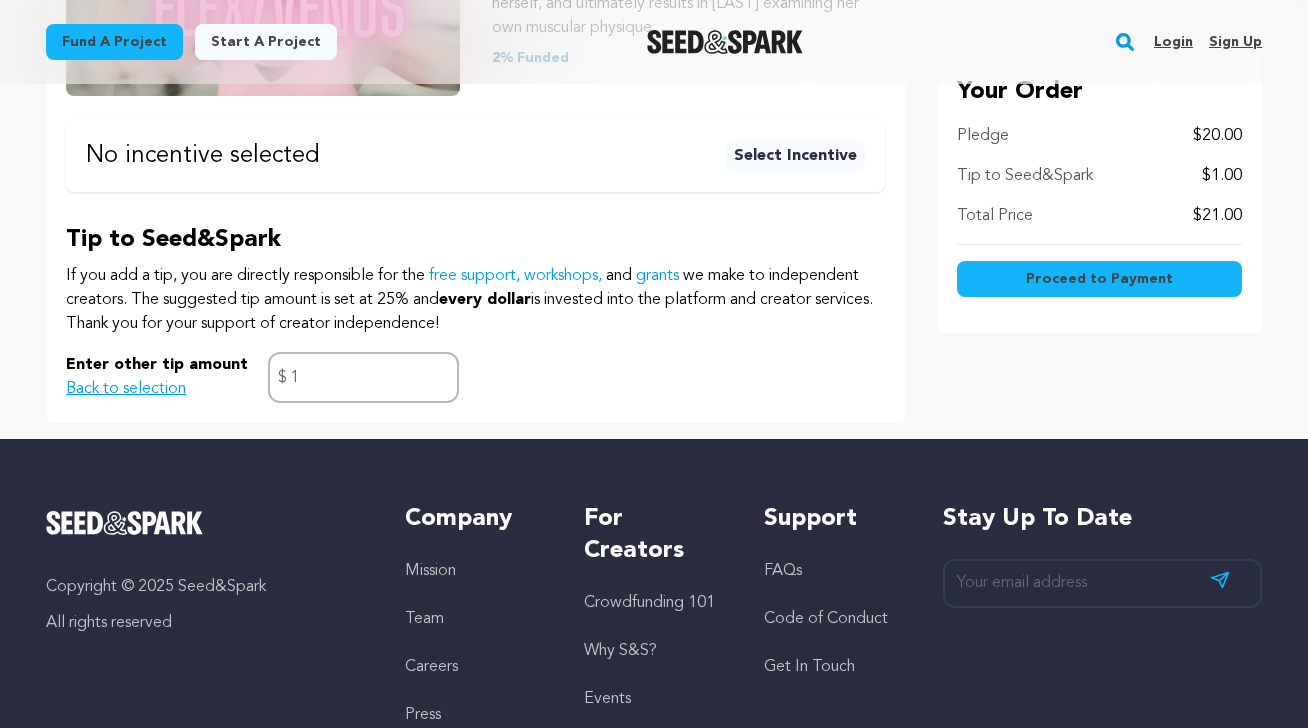 click on "Enter other tip amount
Back to selection
1
$" at bounding box center (475, 377) 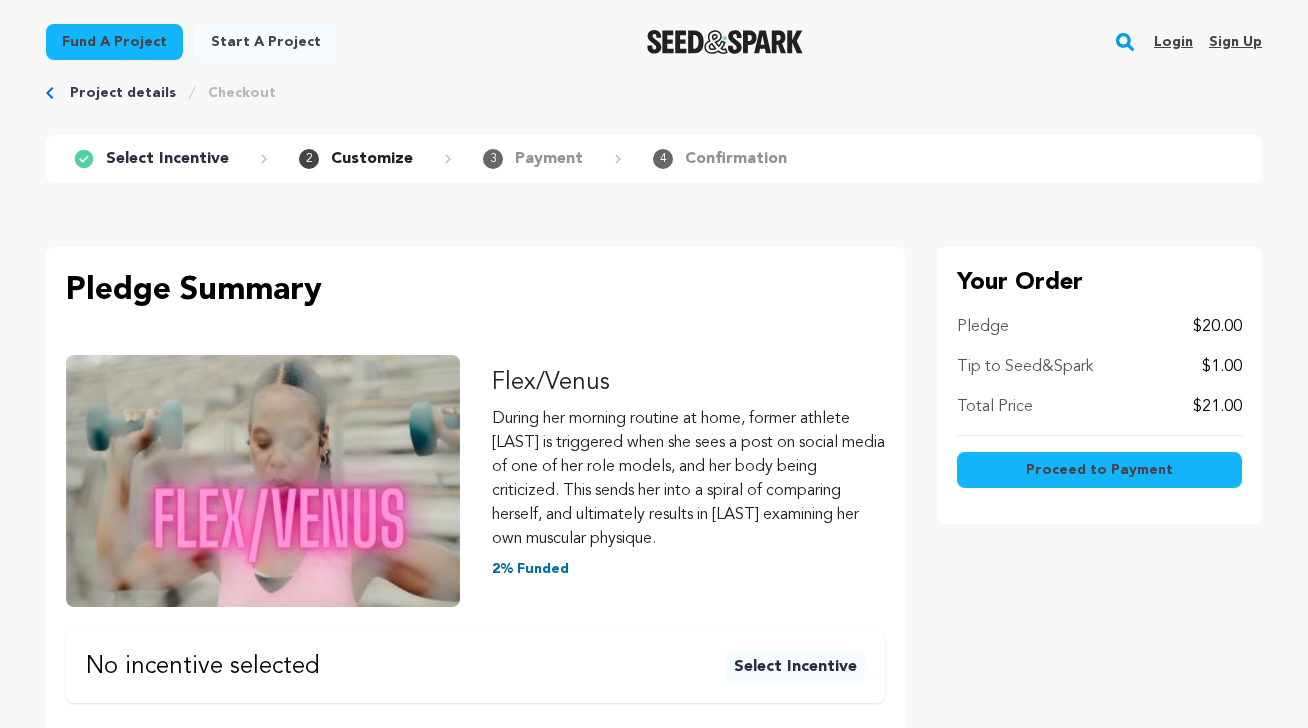 scroll, scrollTop: 0, scrollLeft: 0, axis: both 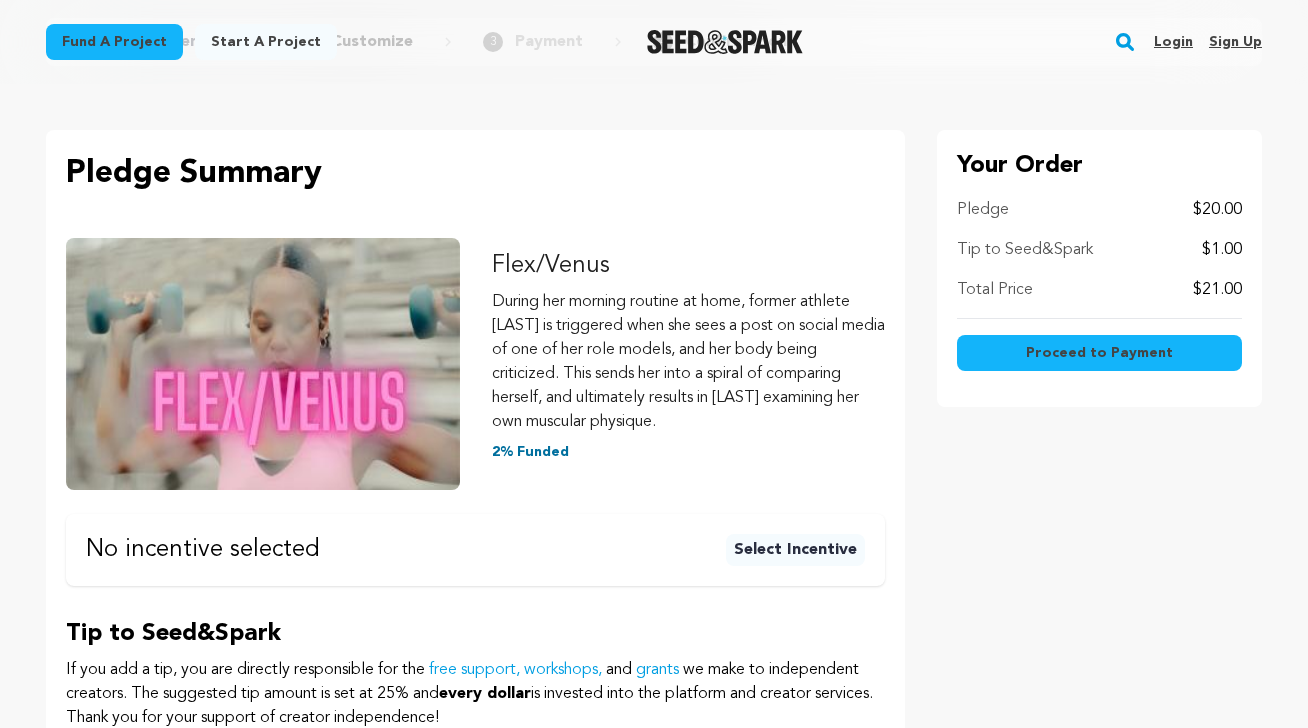 click on "Select Incentive" at bounding box center (795, 550) 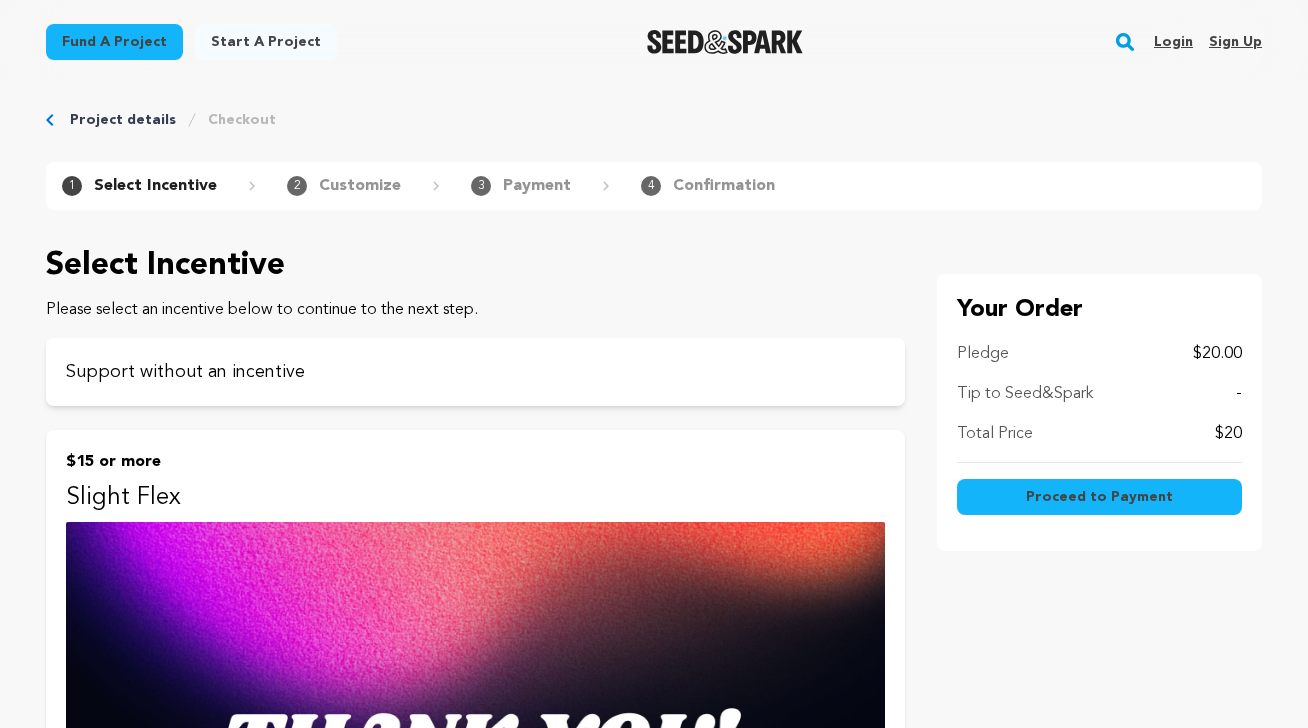 scroll, scrollTop: 0, scrollLeft: 0, axis: both 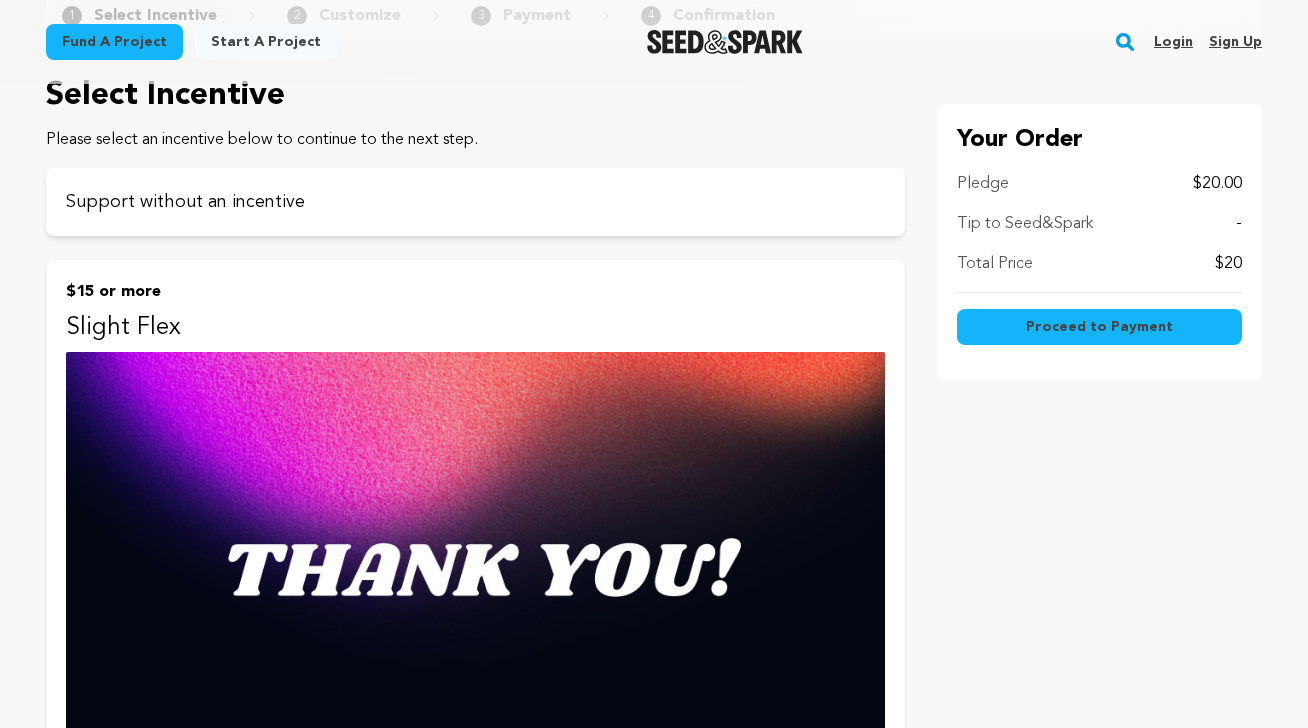 click at bounding box center (475, 582) 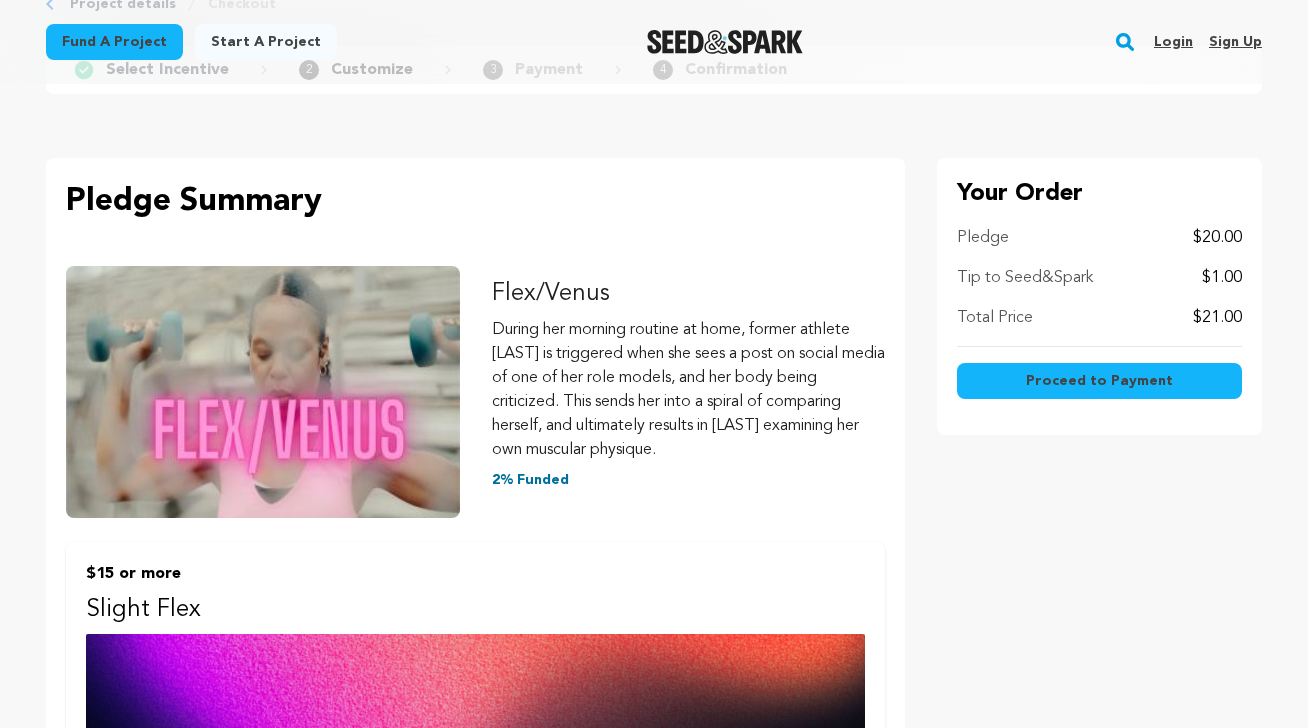scroll, scrollTop: 113, scrollLeft: 0, axis: vertical 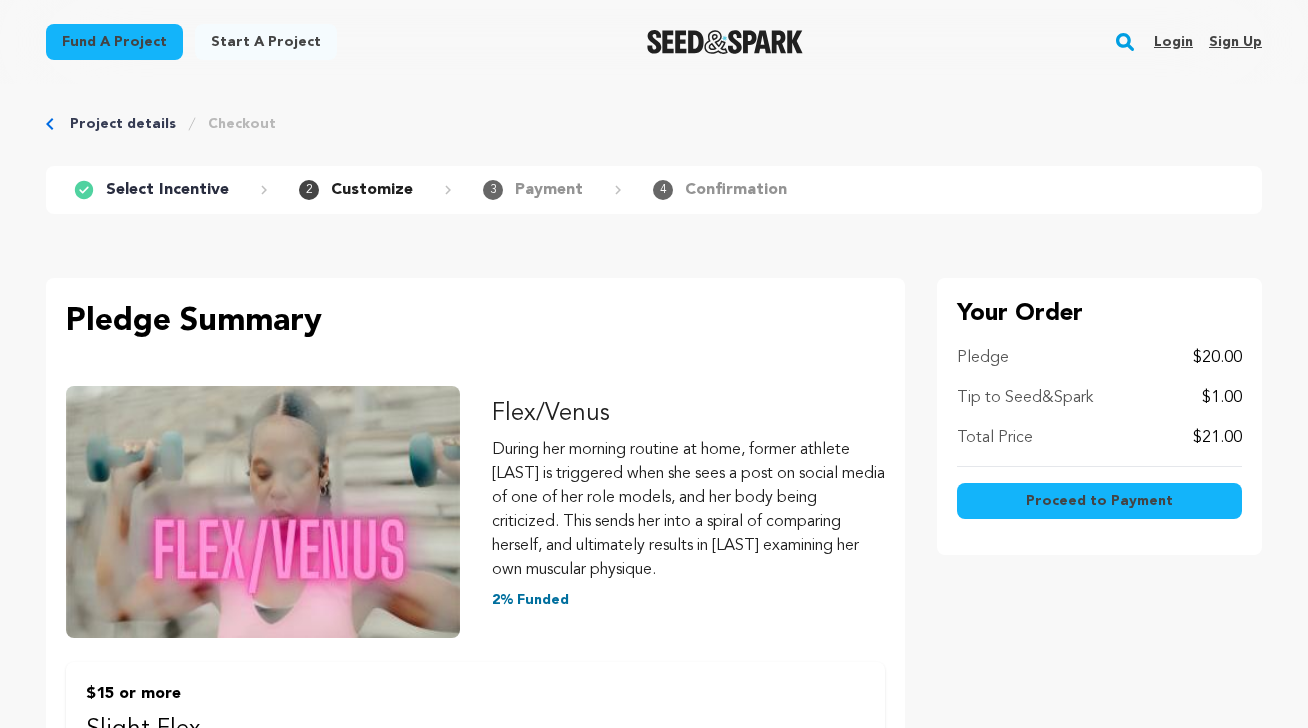 click on "Project details" at bounding box center (123, 124) 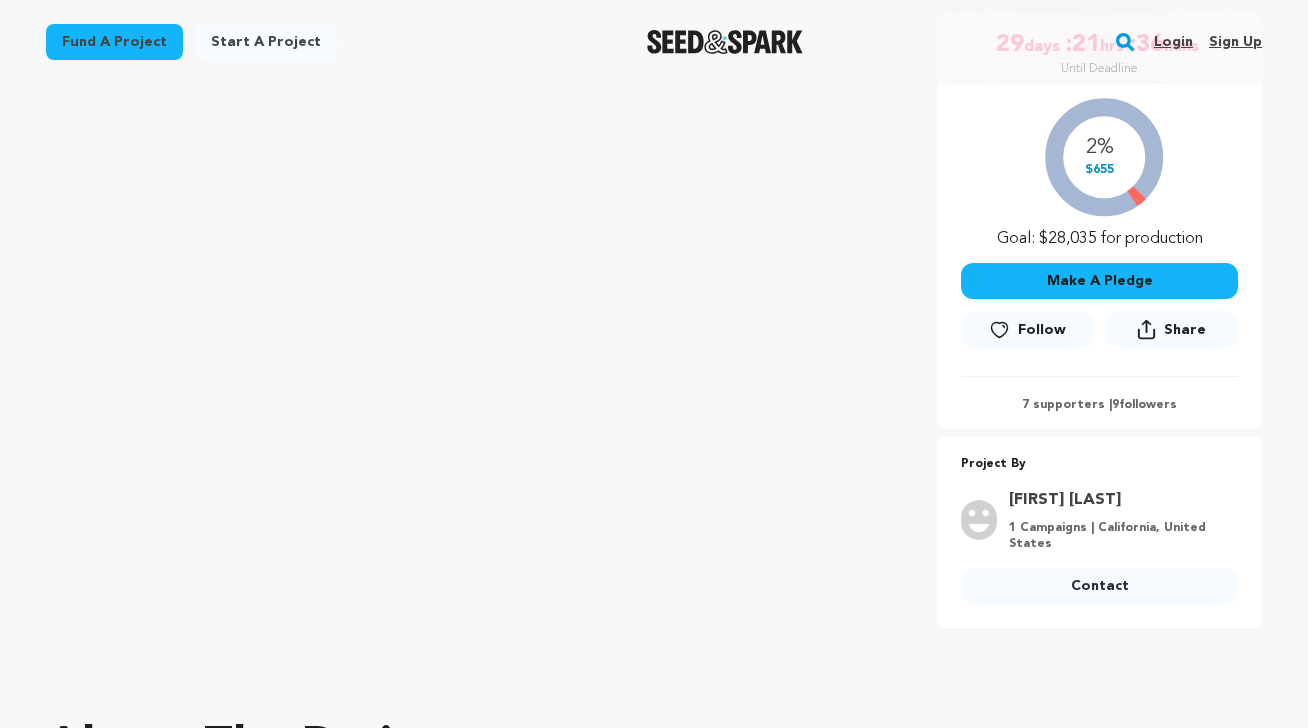 scroll, scrollTop: 510, scrollLeft: 0, axis: vertical 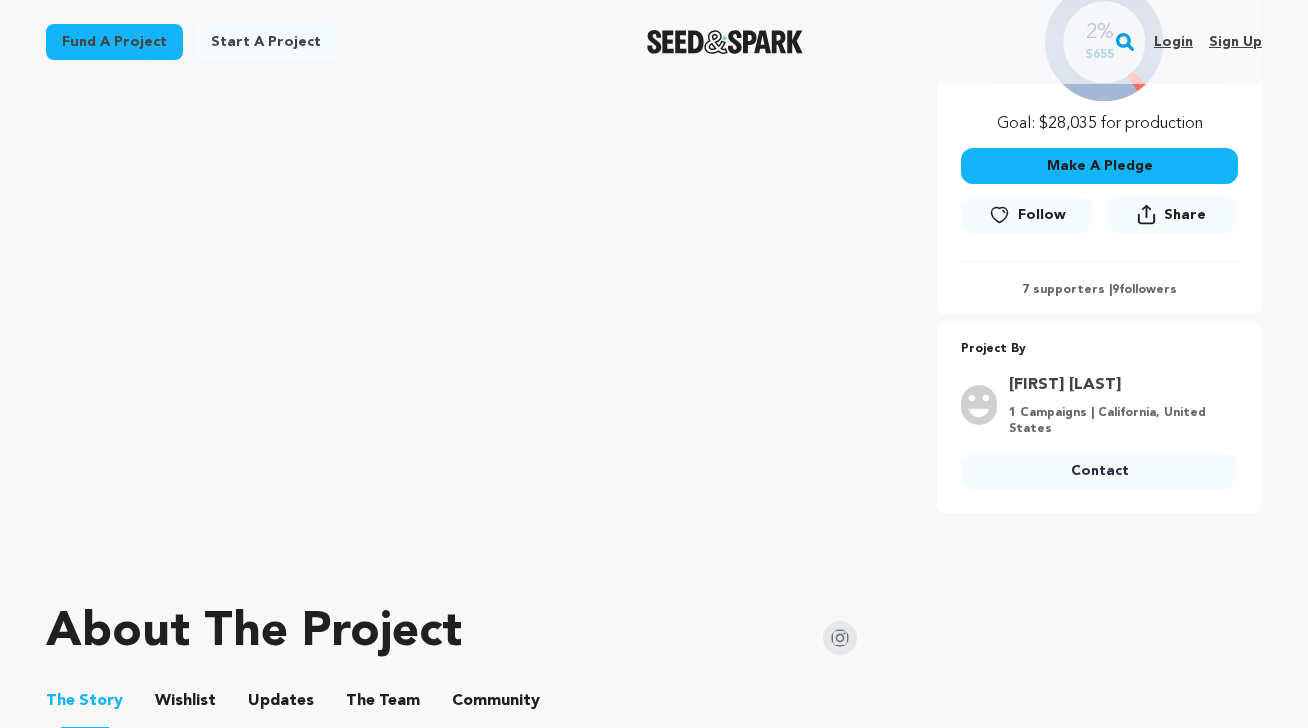click on "Make A Pledge" at bounding box center (1099, 166) 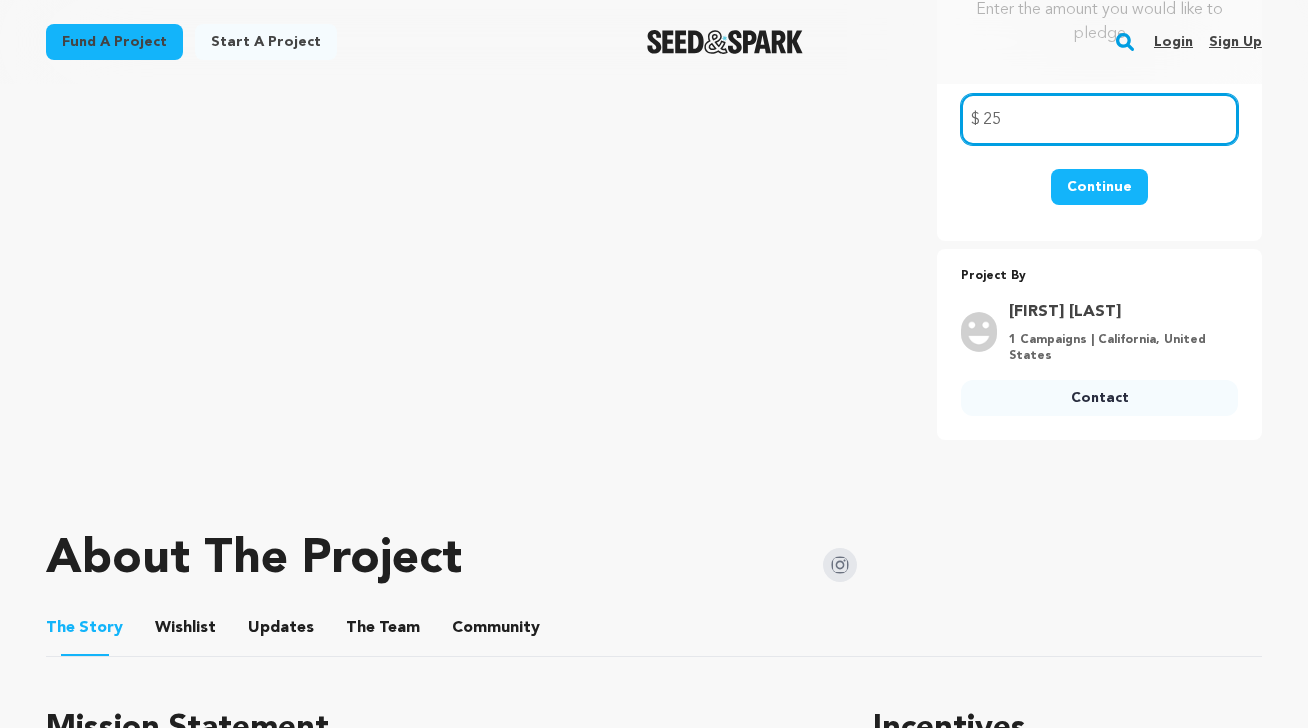 type on "25" 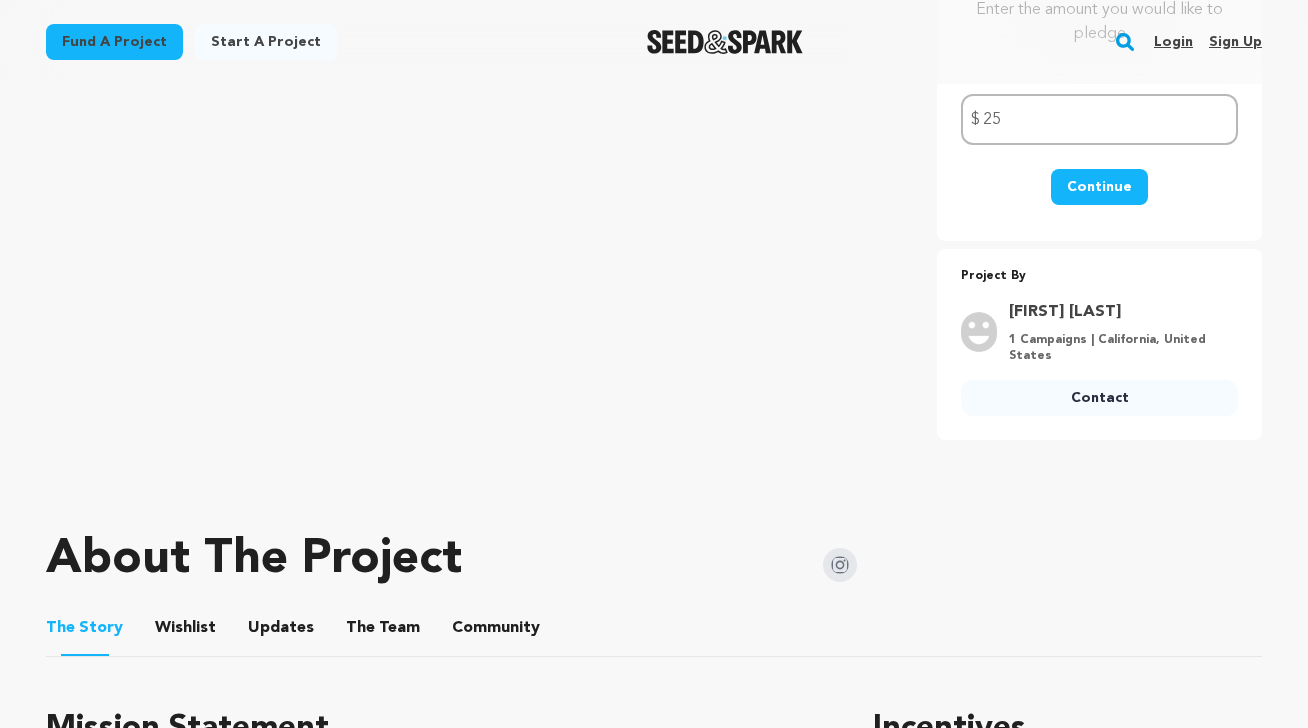 click on "Continue" at bounding box center (1099, 187) 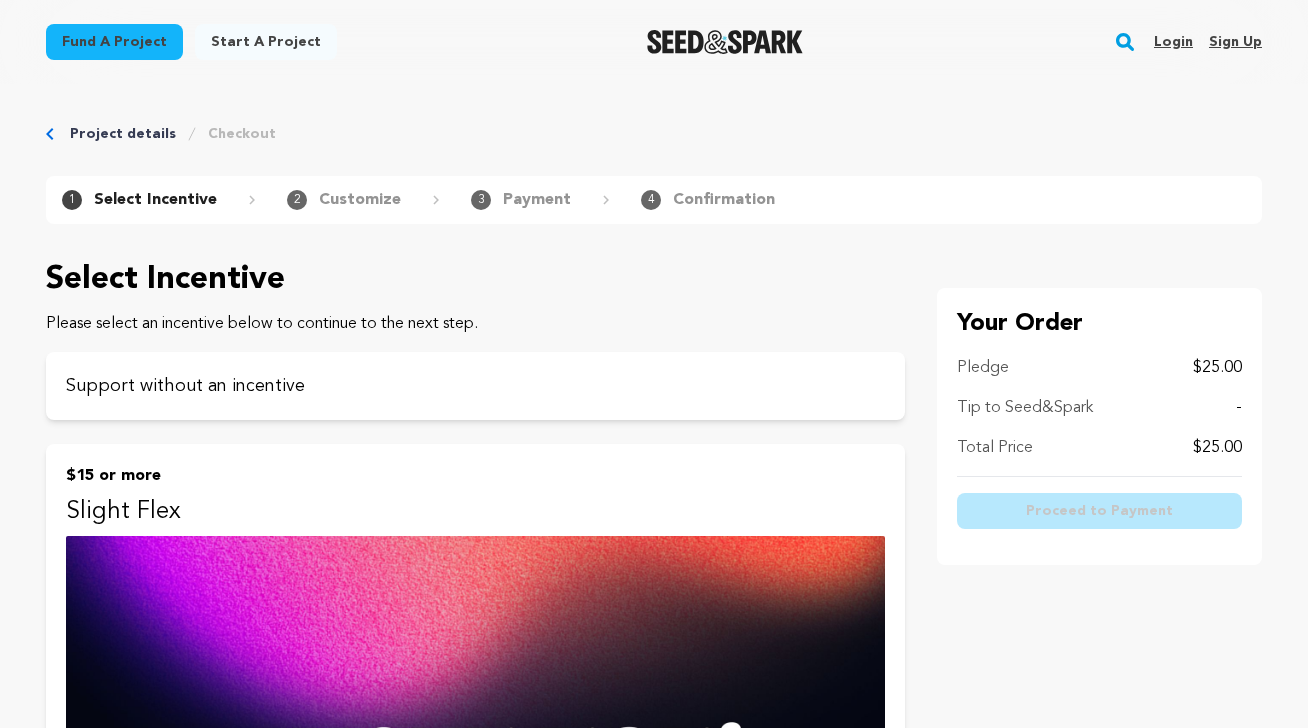 scroll, scrollTop: 0, scrollLeft: 0, axis: both 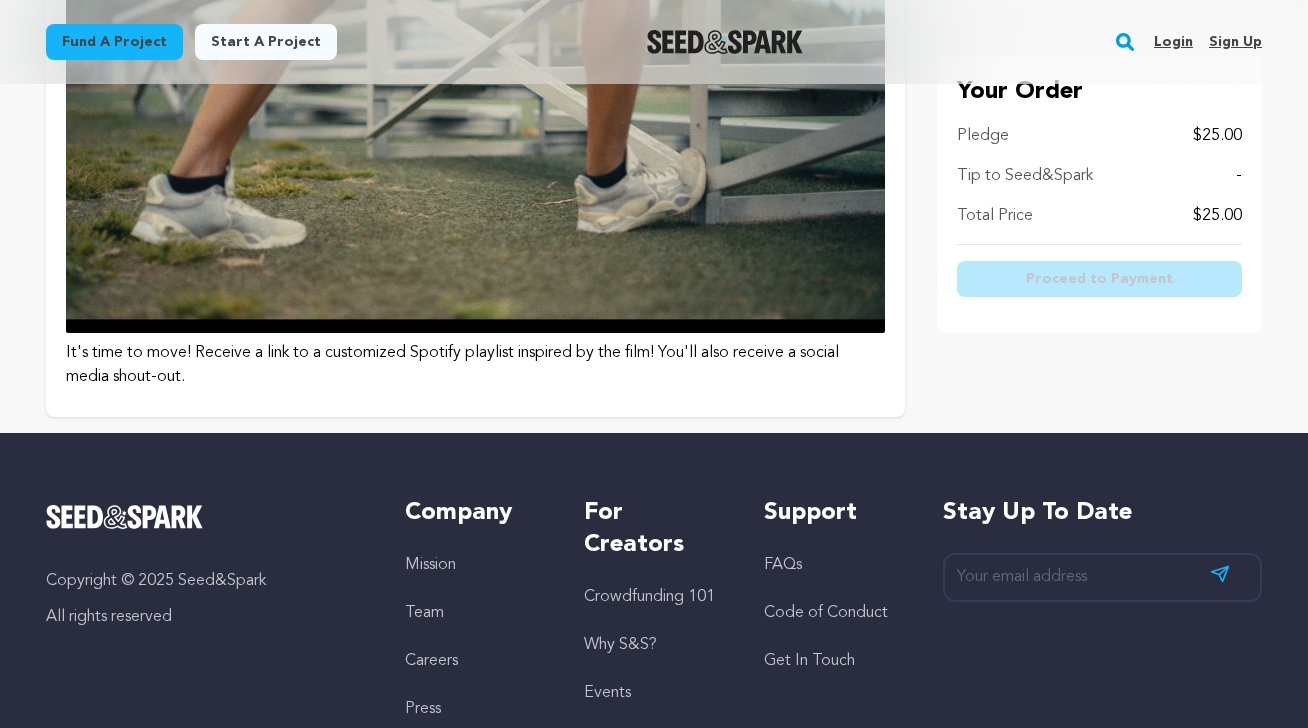 click on "It's time to move! Receive a link to a customized Spotify playlist inspired by the film! You'll also receive a social media shout-out." at bounding box center [475, 365] 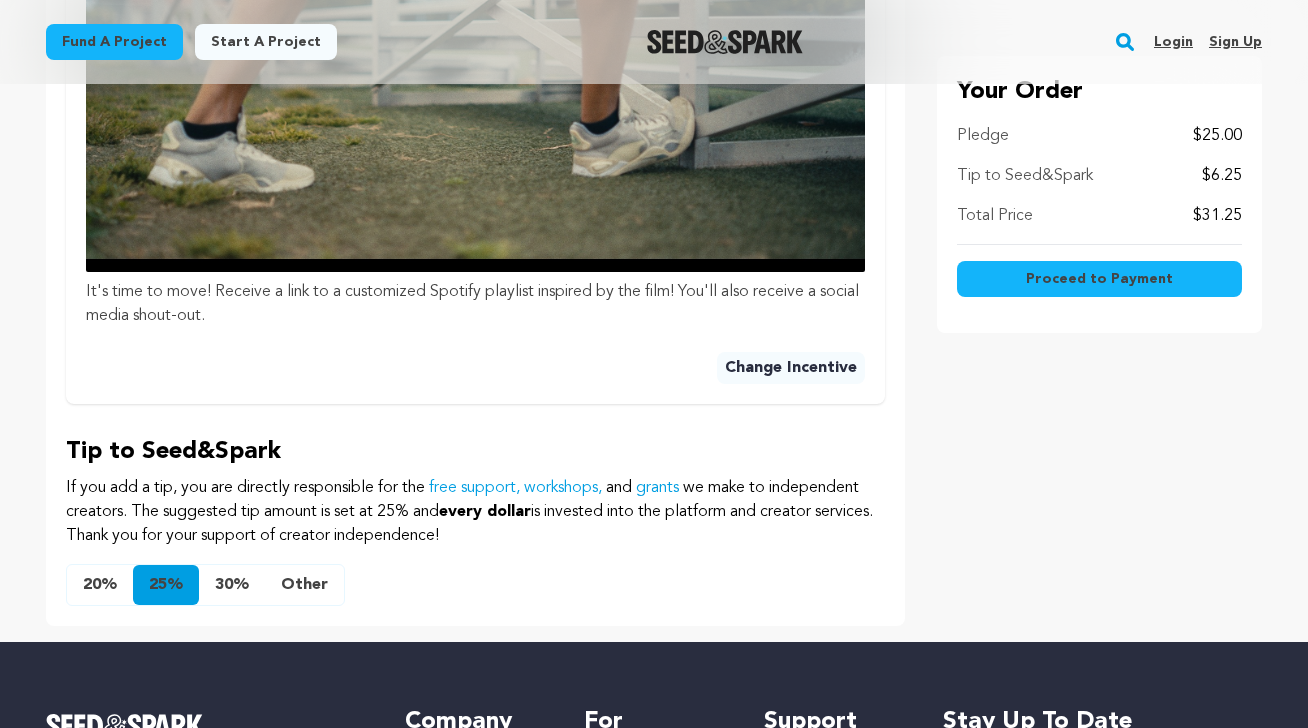 scroll, scrollTop: 931, scrollLeft: 0, axis: vertical 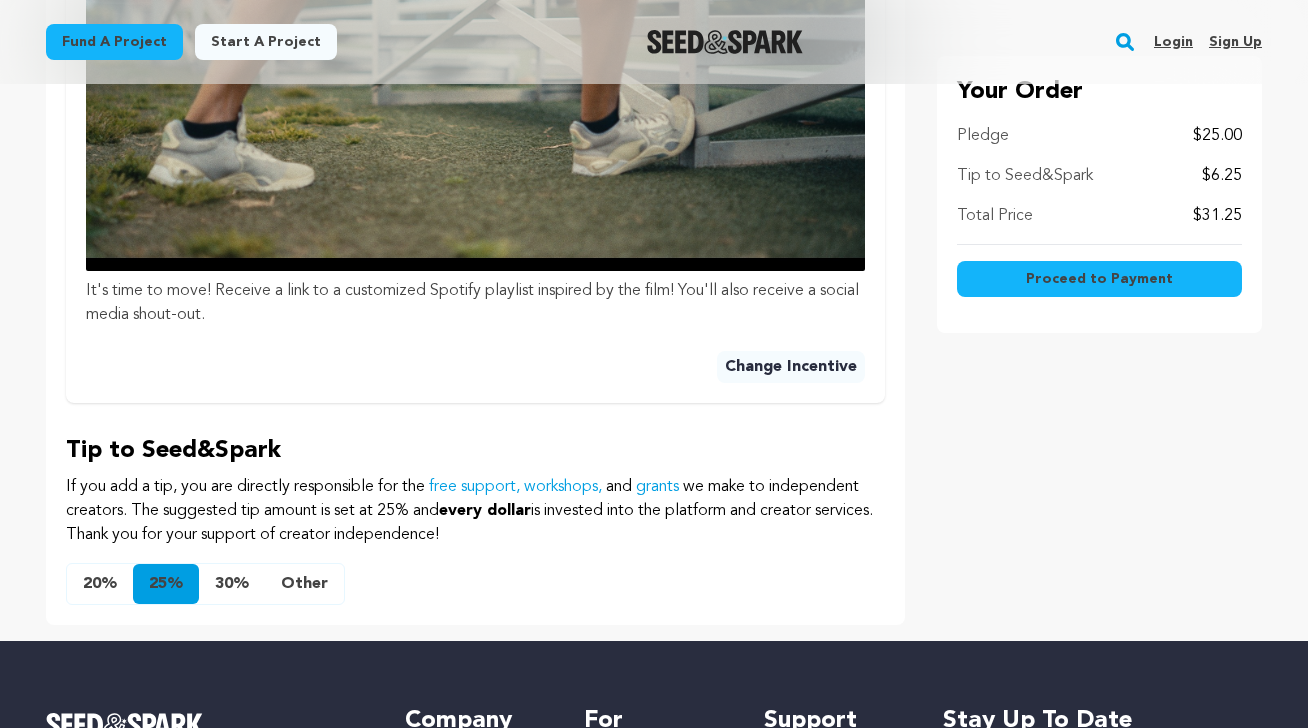click on "Other" at bounding box center [304, 584] 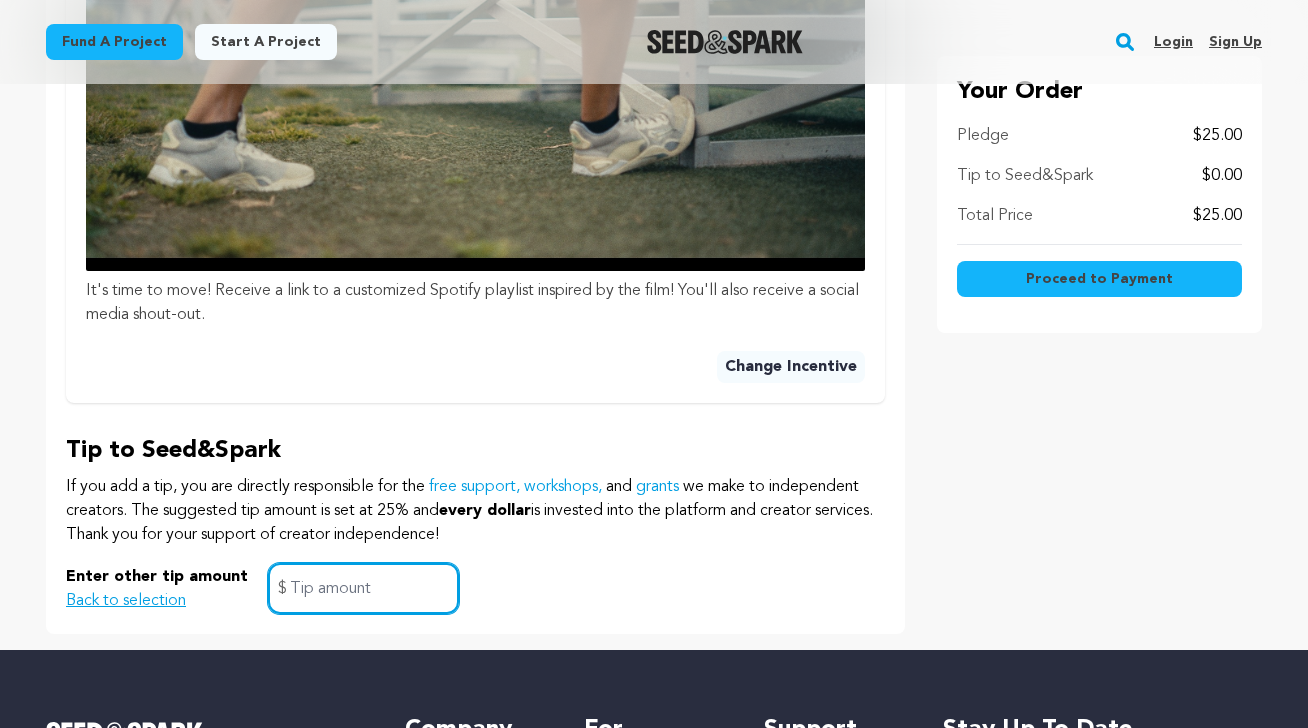 click at bounding box center (363, 588) 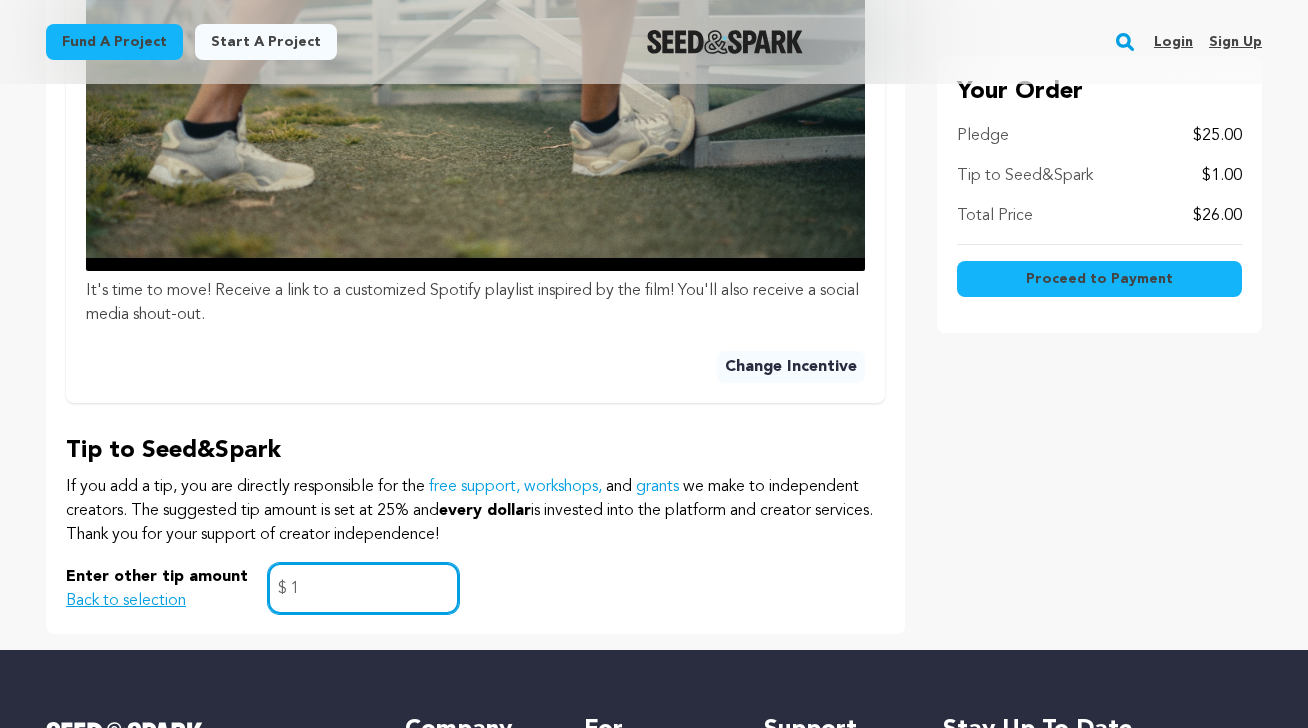 type on "1" 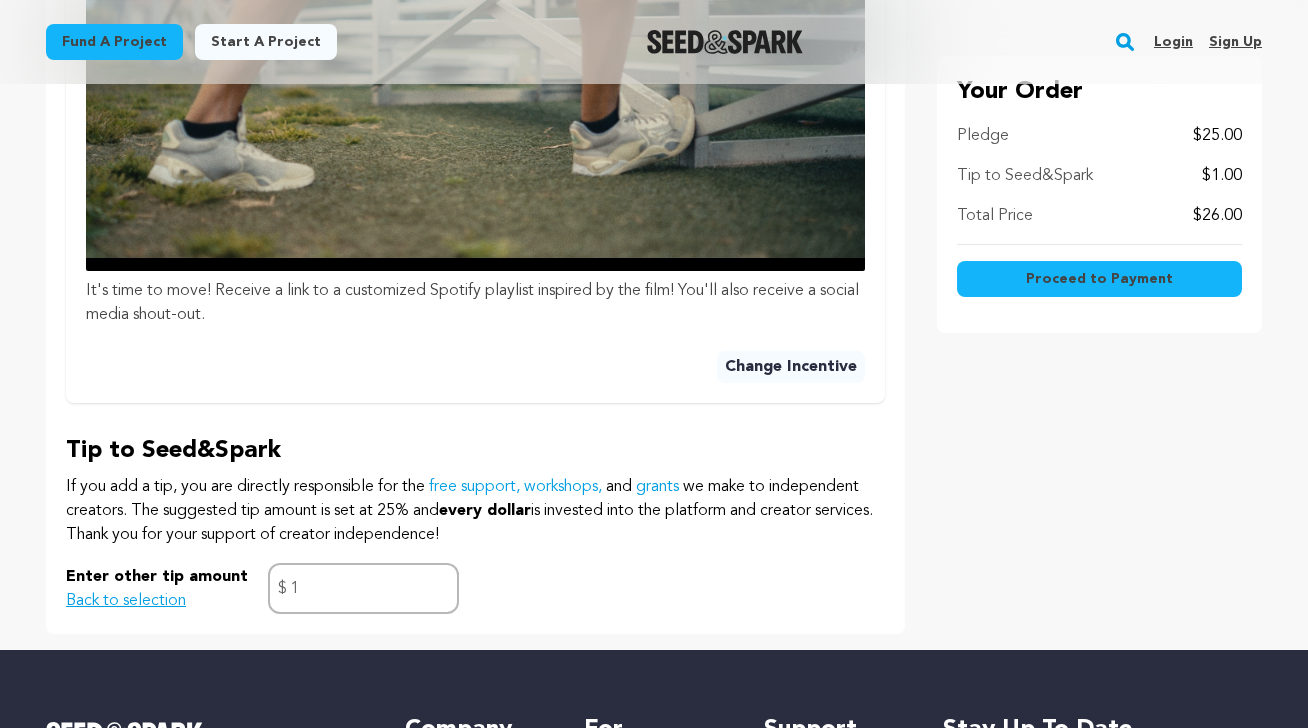 click on "If you add a tip, you are directly responsible for the
free support, workshops,
and
grants
we make to
independent creators. The suggested tip amount is set at 25% and   every dollar   is invested into the platform
and creator services. Thank you for your support of creator independence!" at bounding box center [475, 511] 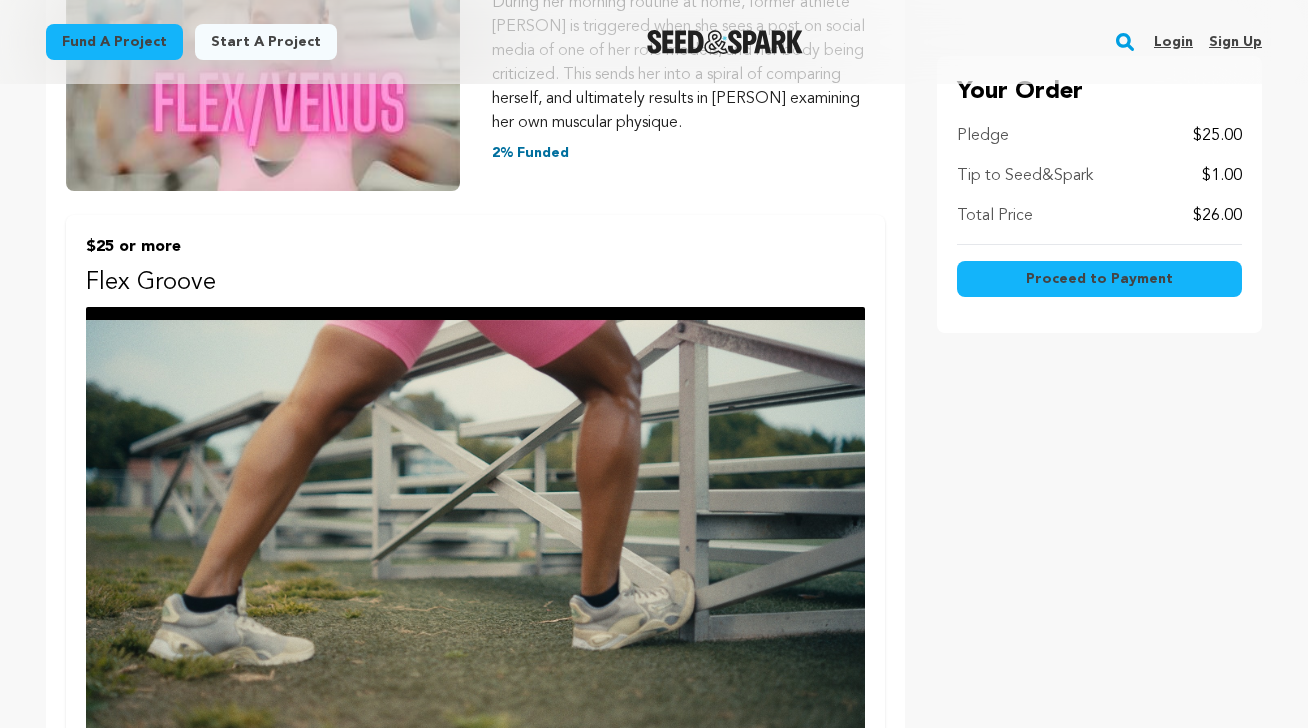 scroll, scrollTop: 300, scrollLeft: 0, axis: vertical 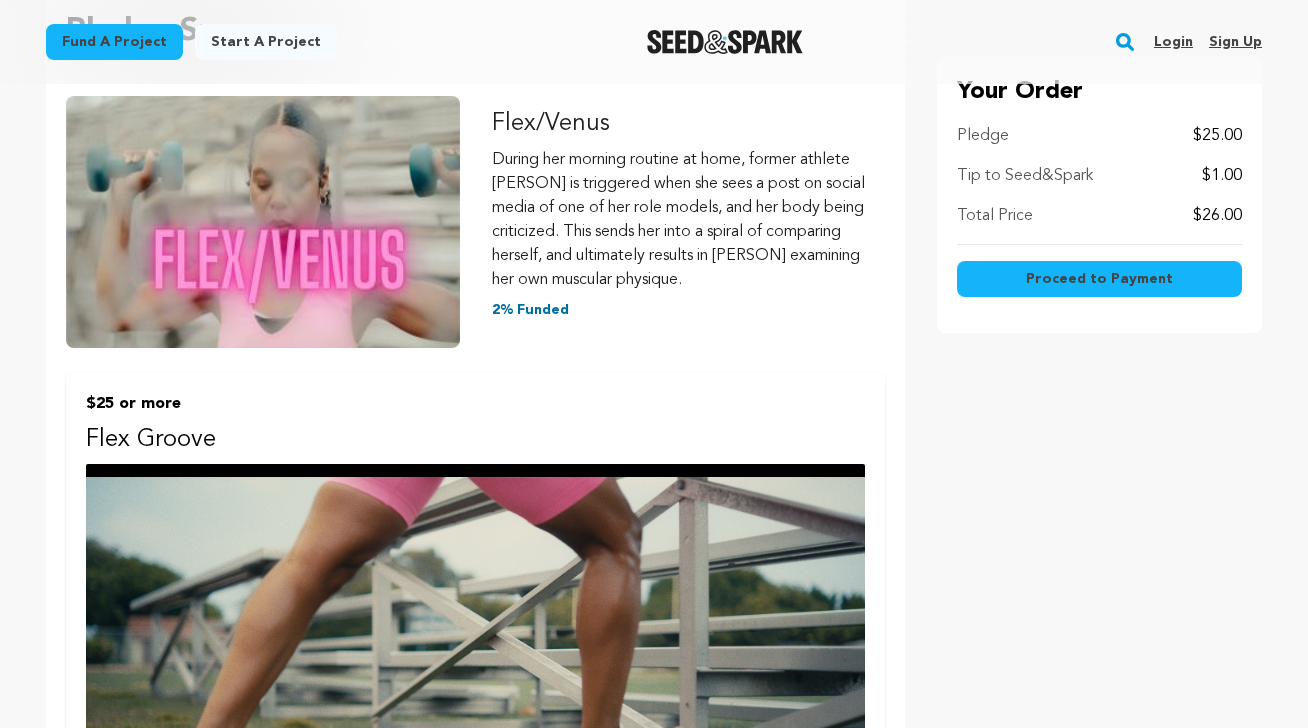 click on "Proceed to Payment" at bounding box center [1099, 279] 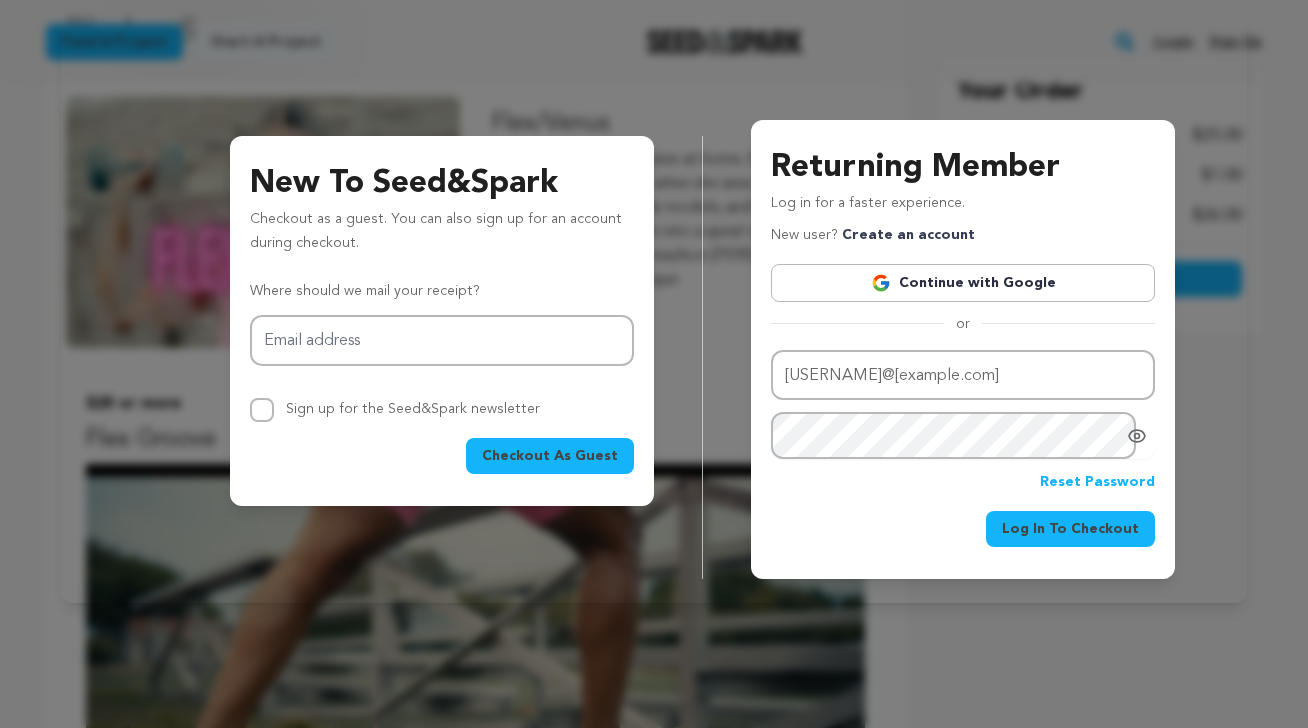 click on "Log In To Checkout" at bounding box center [1070, 529] 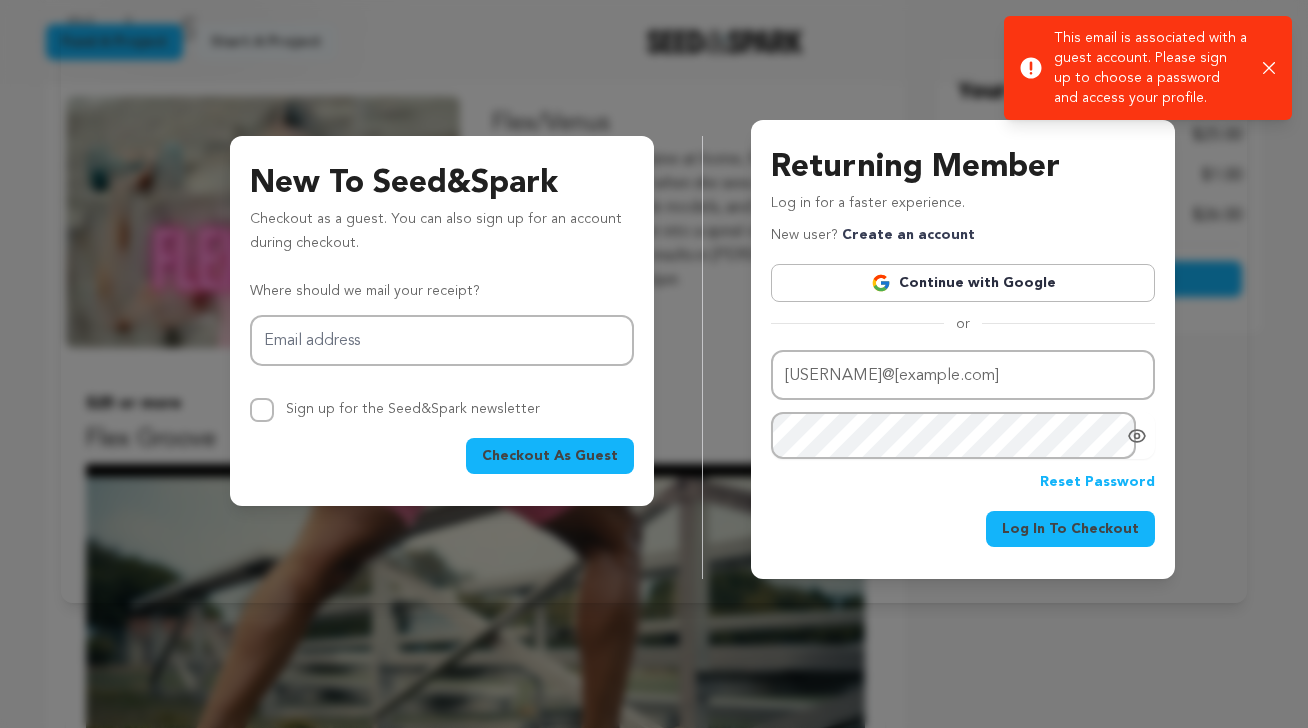 click on "Continue with Google" at bounding box center (963, 283) 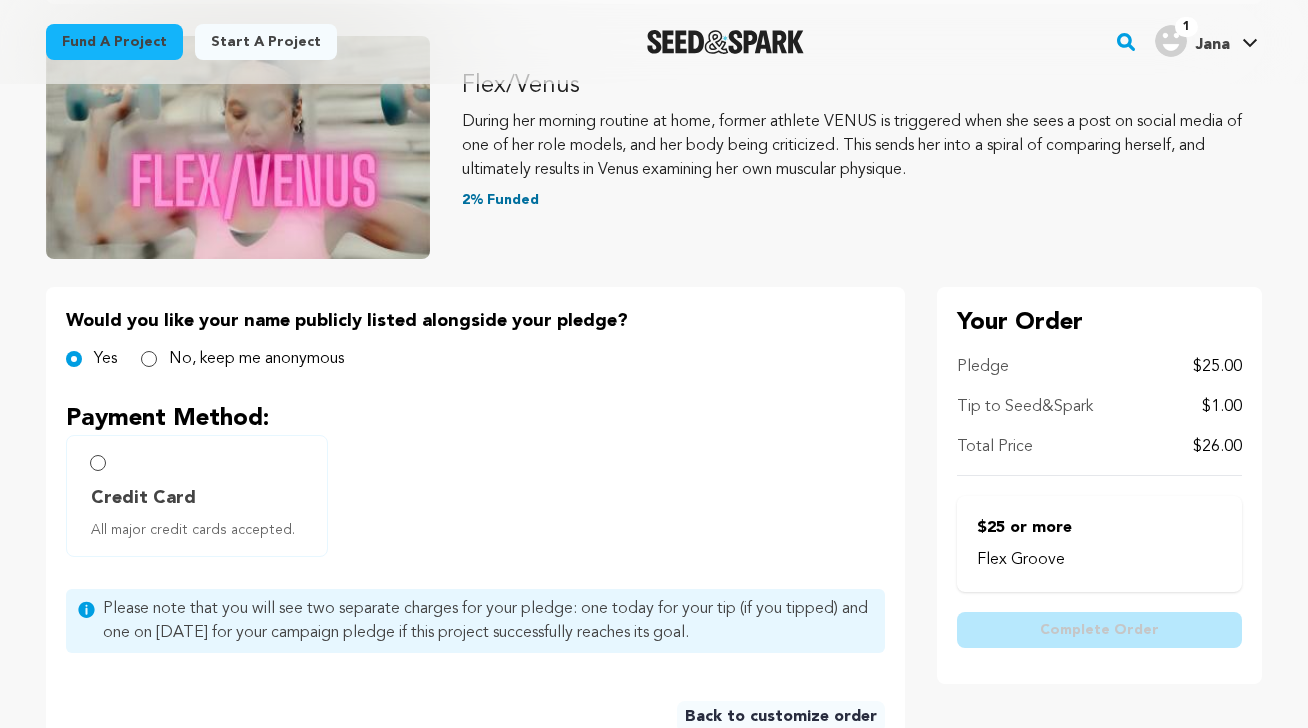 scroll, scrollTop: 395, scrollLeft: 0, axis: vertical 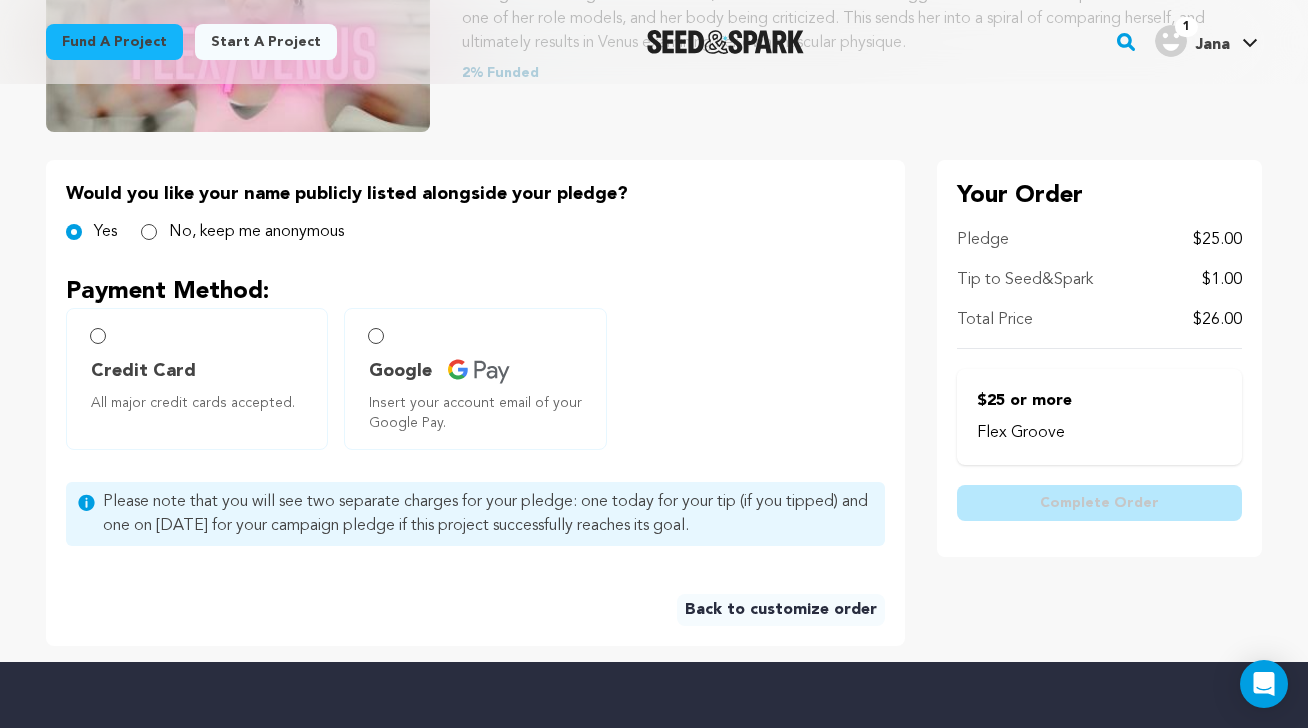 click on "Credit Card" at bounding box center (201, 371) 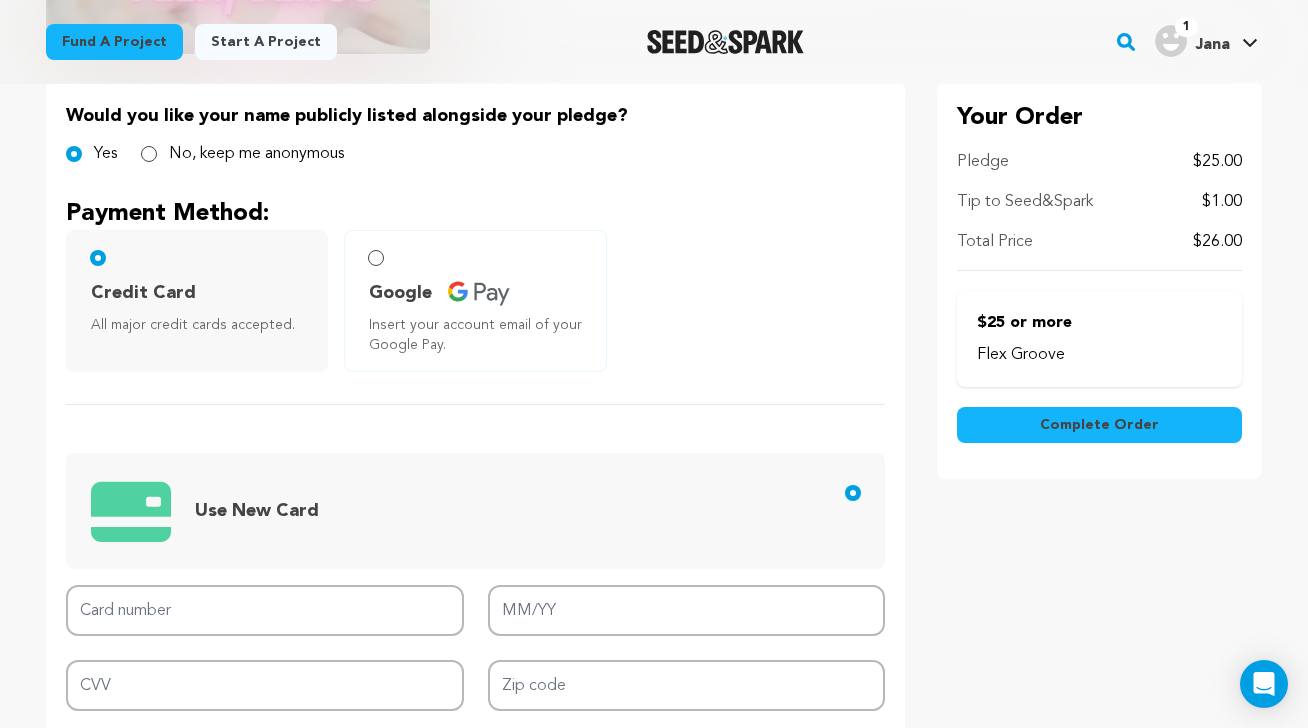 scroll, scrollTop: 461, scrollLeft: 0, axis: vertical 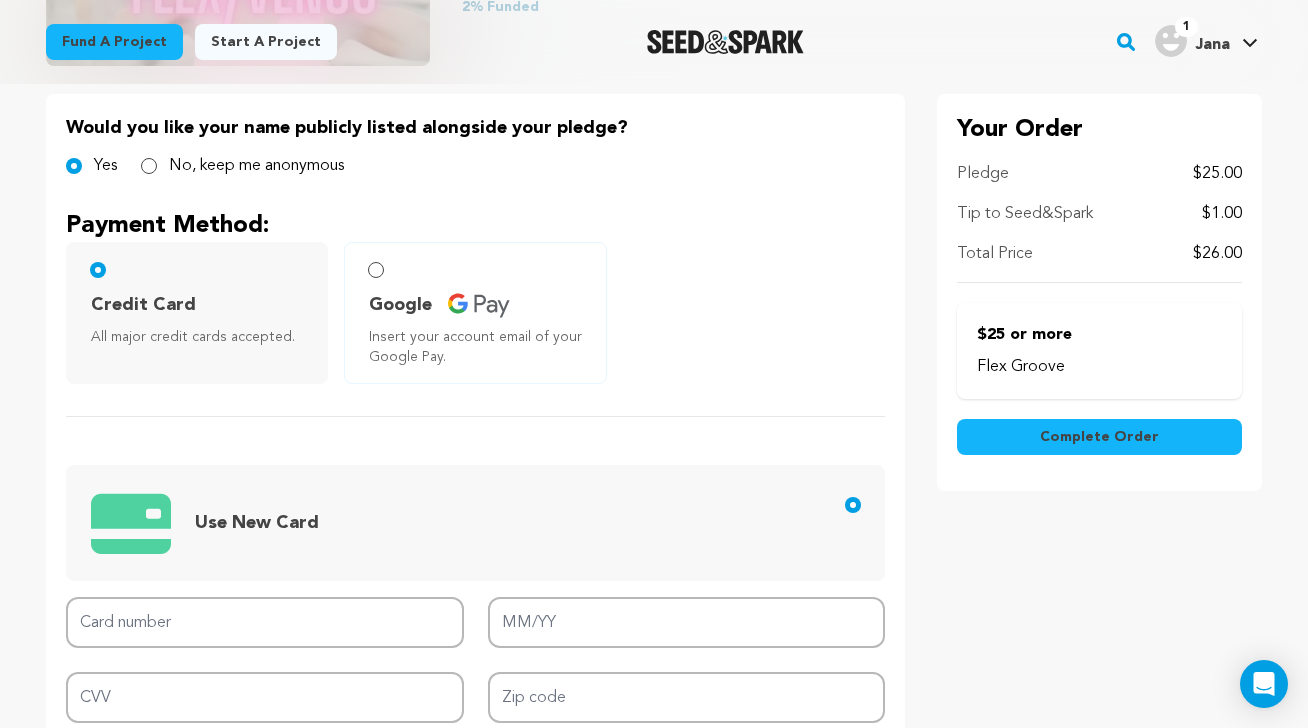 click on "Google" at bounding box center (400, 305) 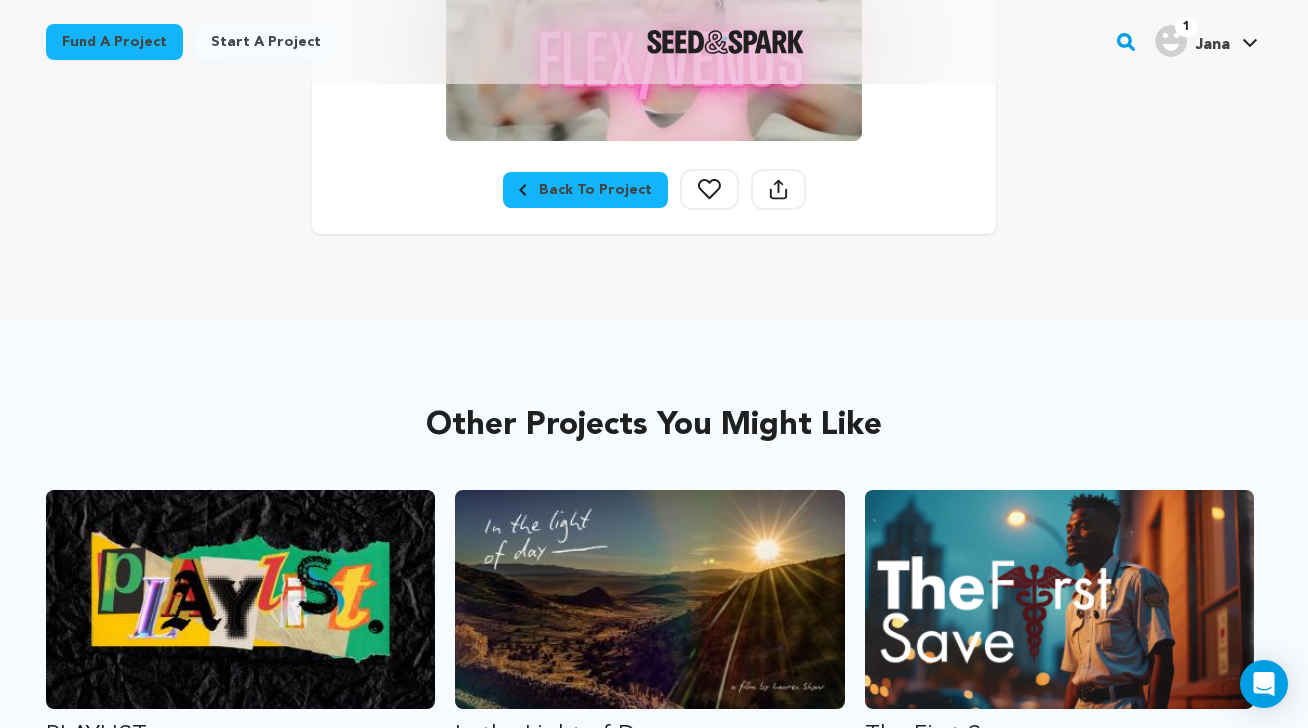 scroll, scrollTop: 426, scrollLeft: 0, axis: vertical 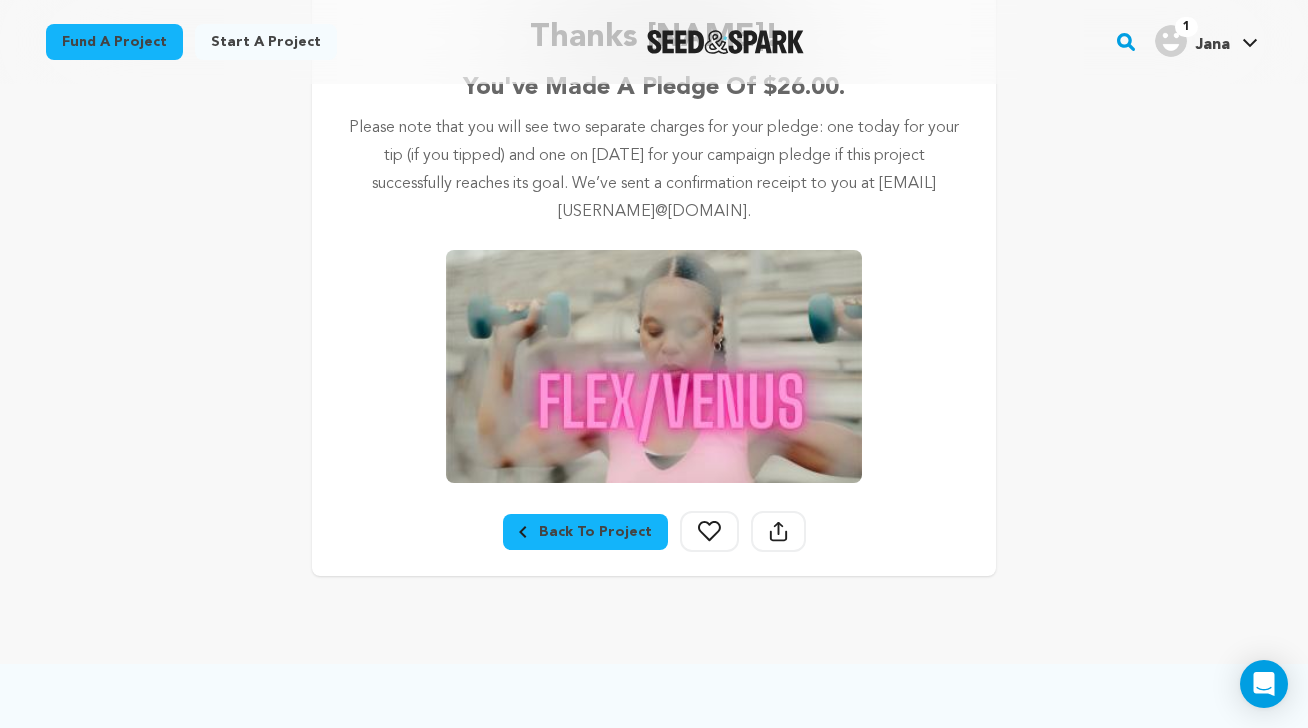 click on "Back To Project" at bounding box center [585, 532] 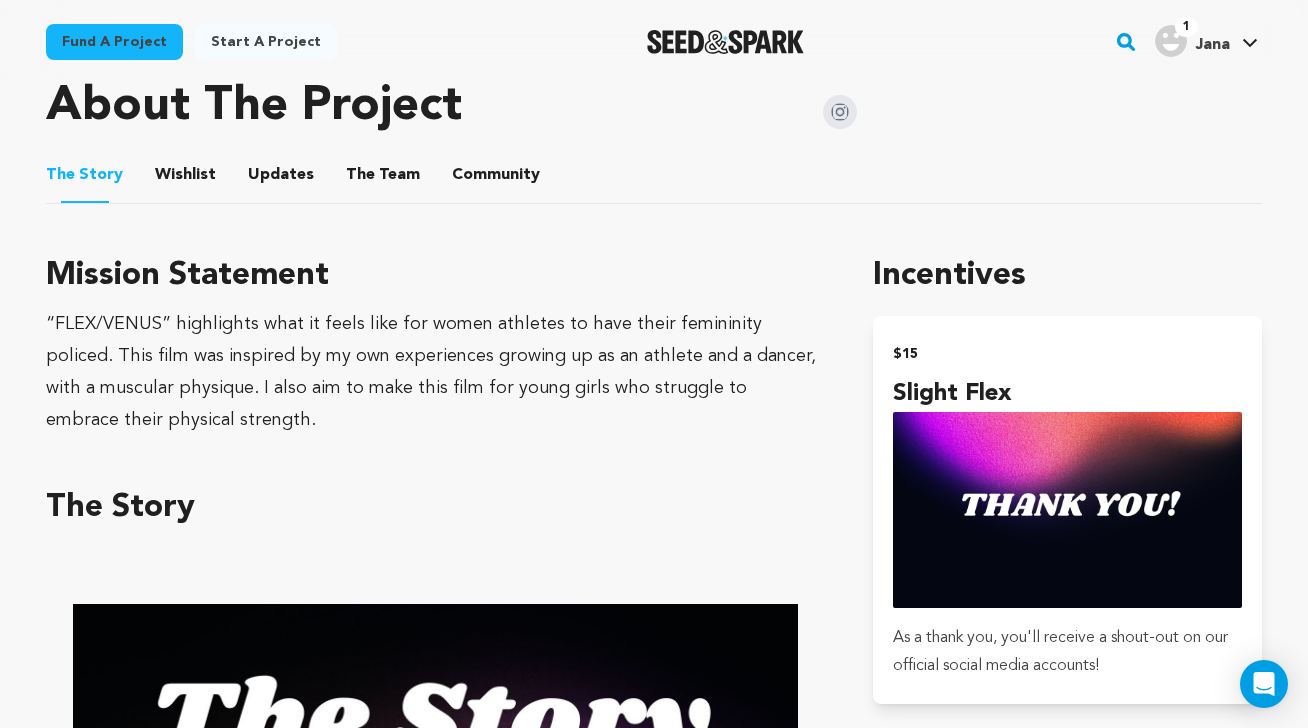 scroll, scrollTop: 524, scrollLeft: 0, axis: vertical 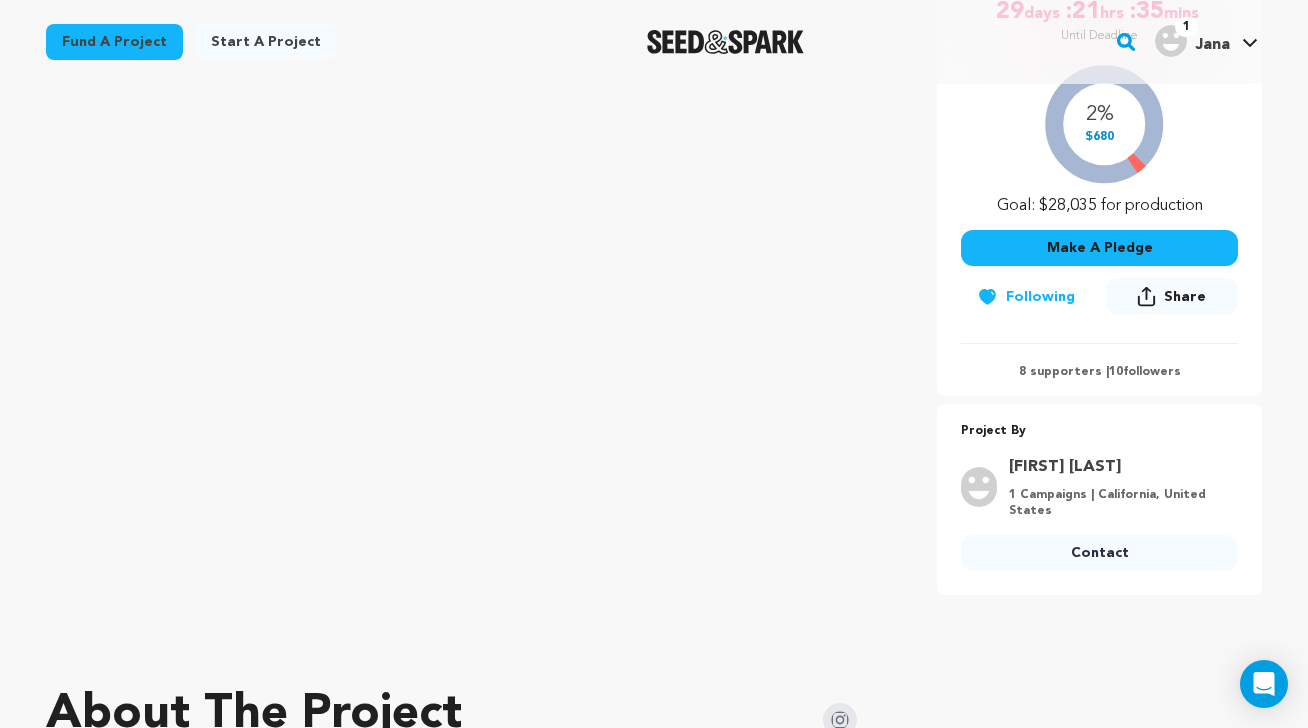 click at bounding box center [1171, 41] 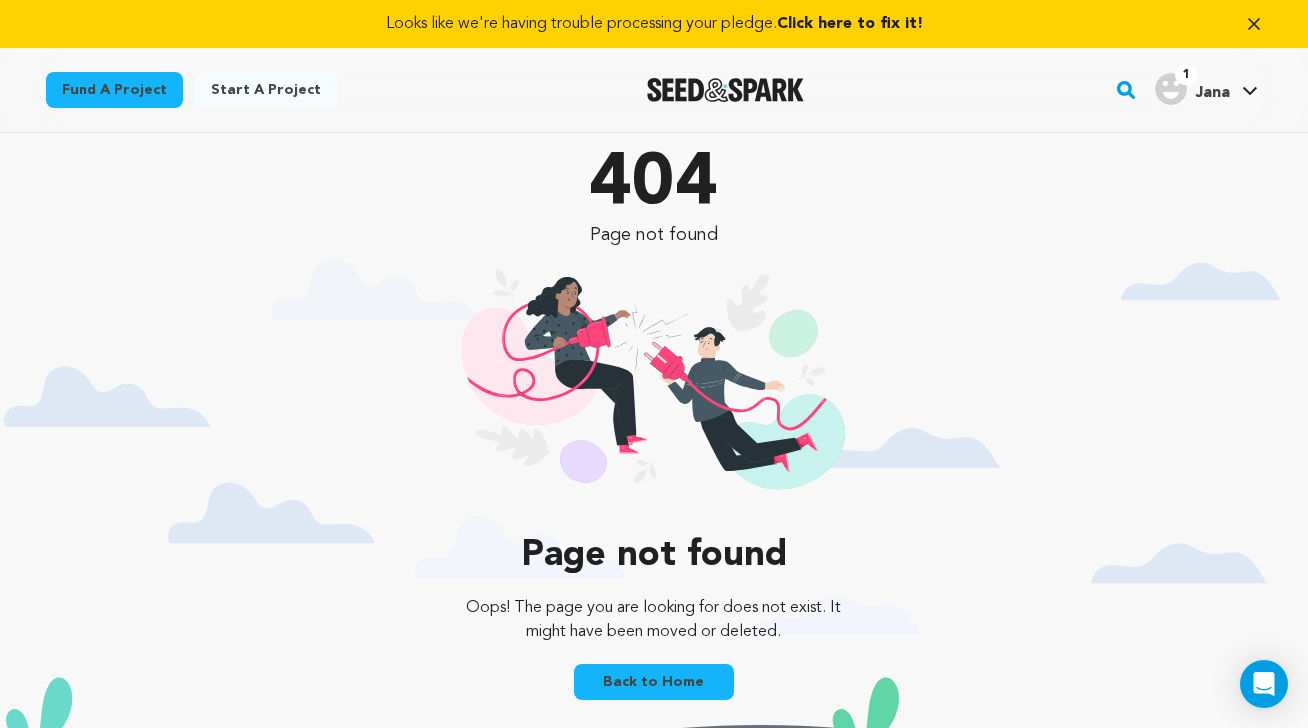 scroll, scrollTop: 56, scrollLeft: 0, axis: vertical 